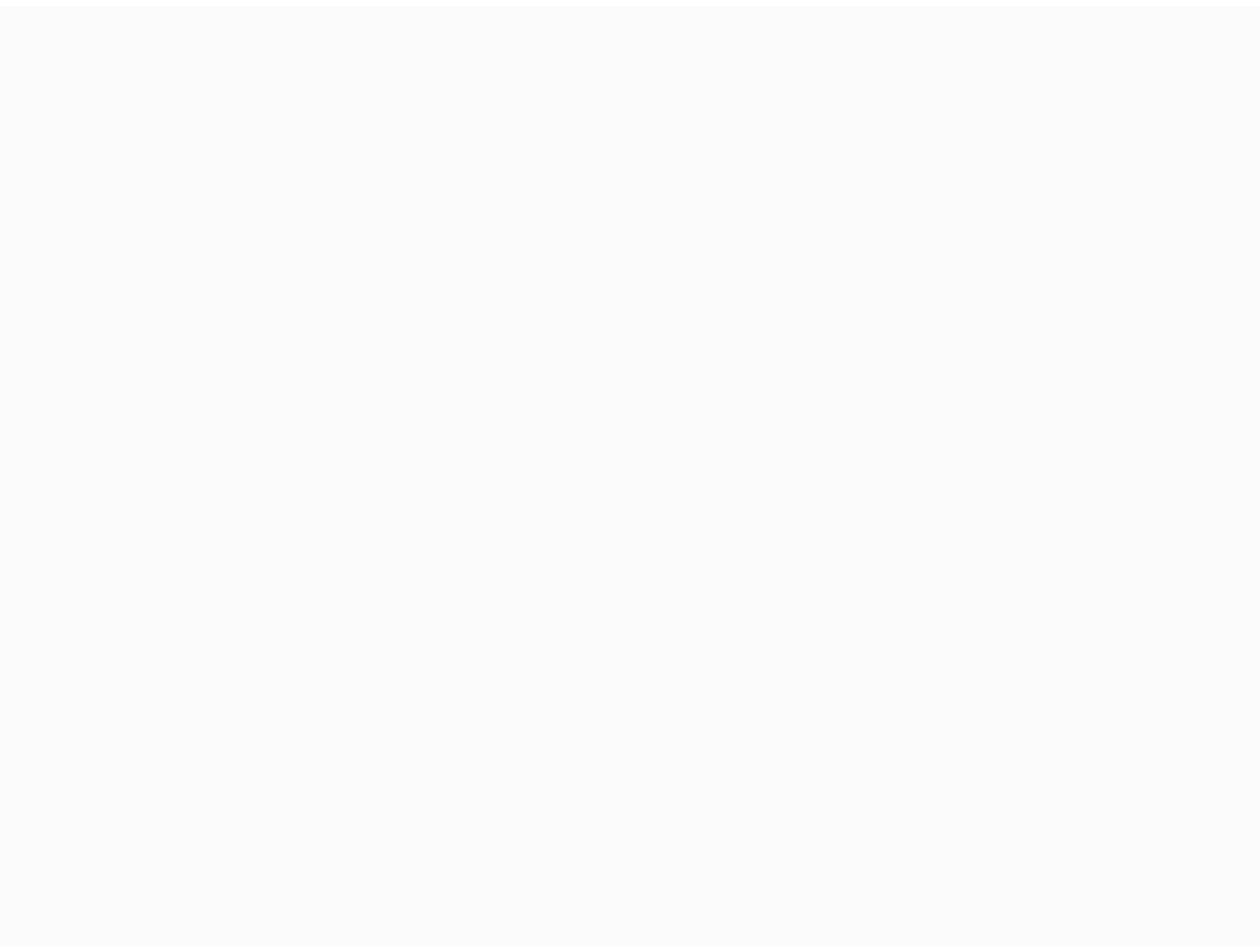scroll, scrollTop: 0, scrollLeft: 0, axis: both 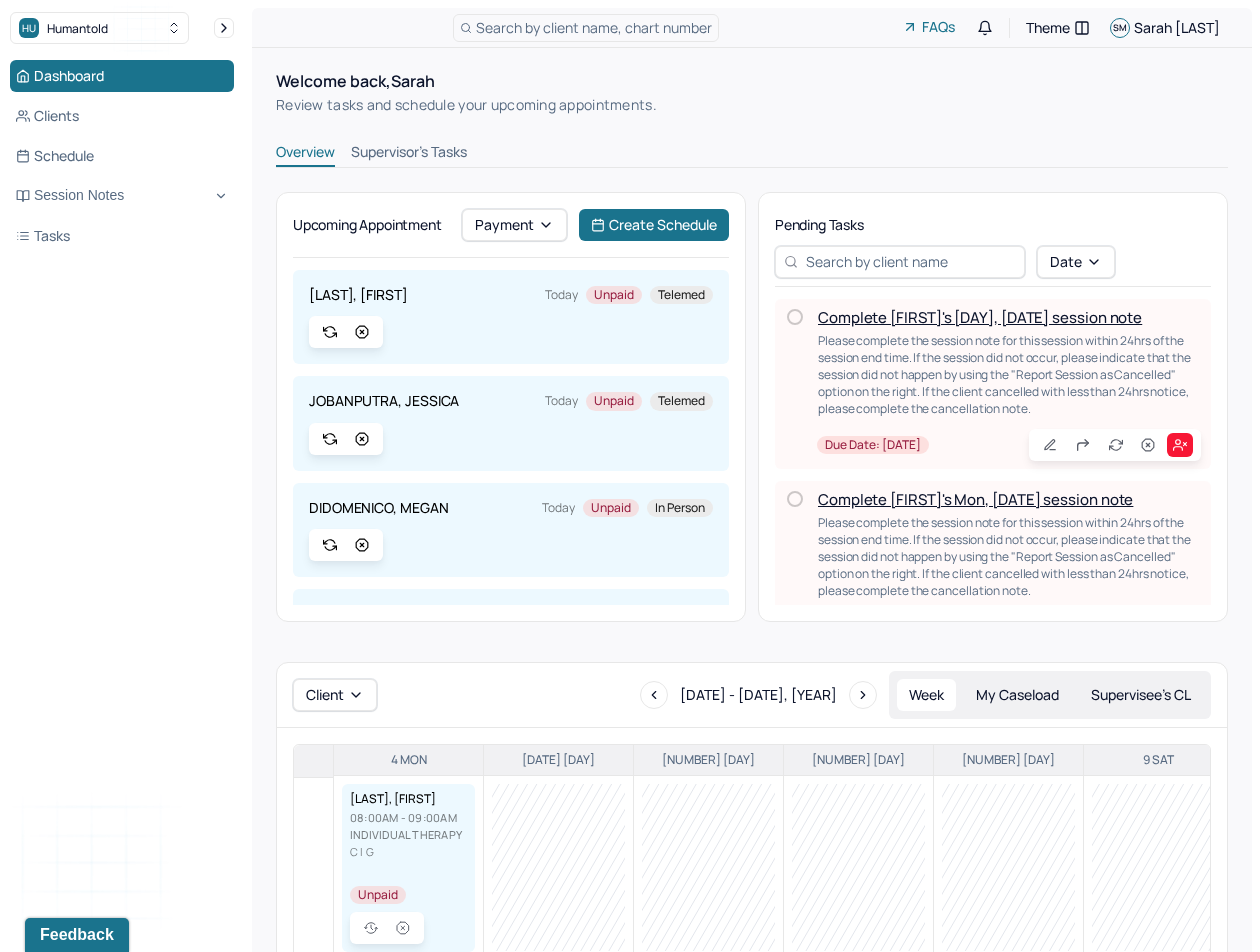 click at bounding box center [795, 317] 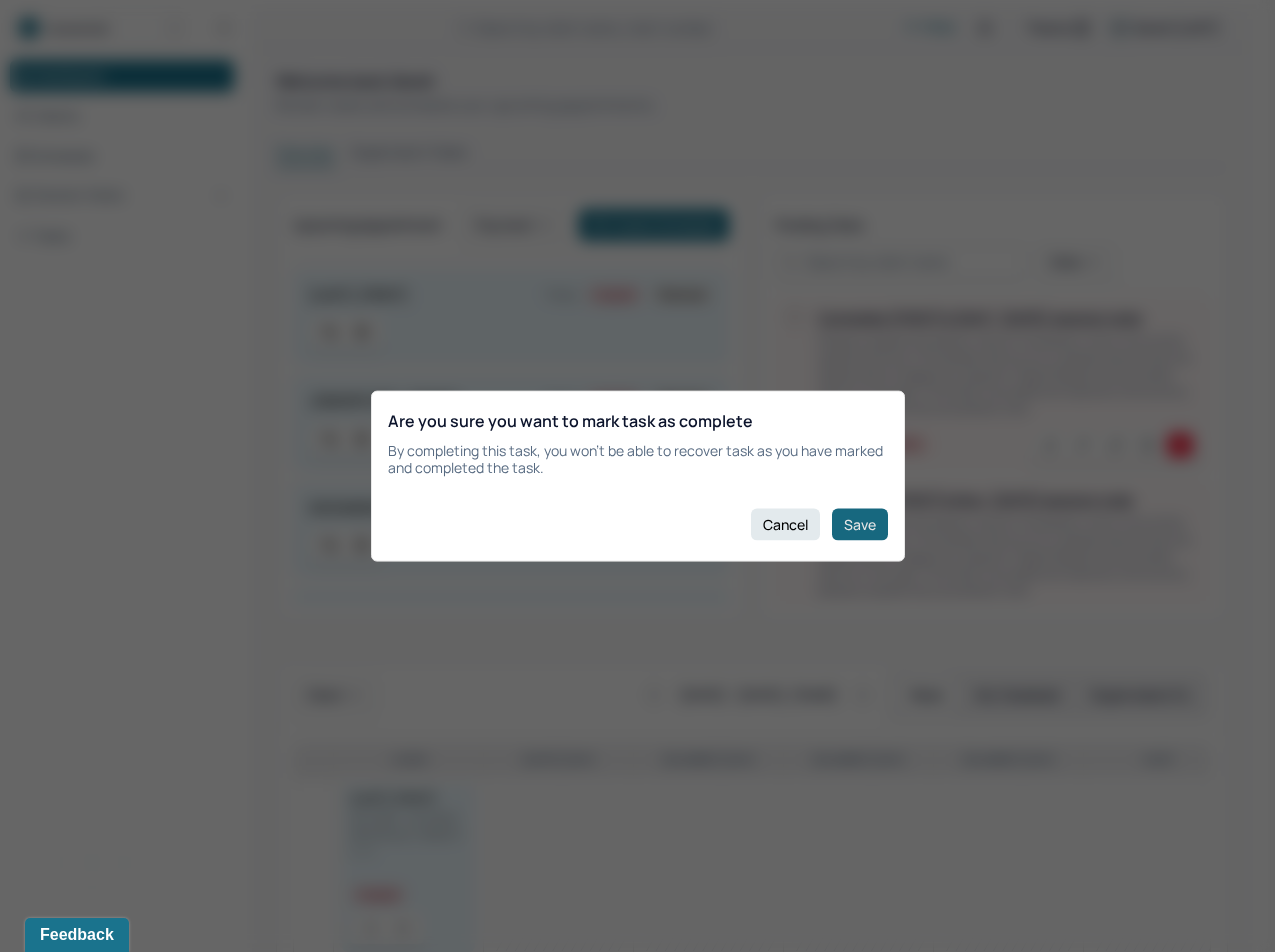 click on "Save" at bounding box center [860, 524] 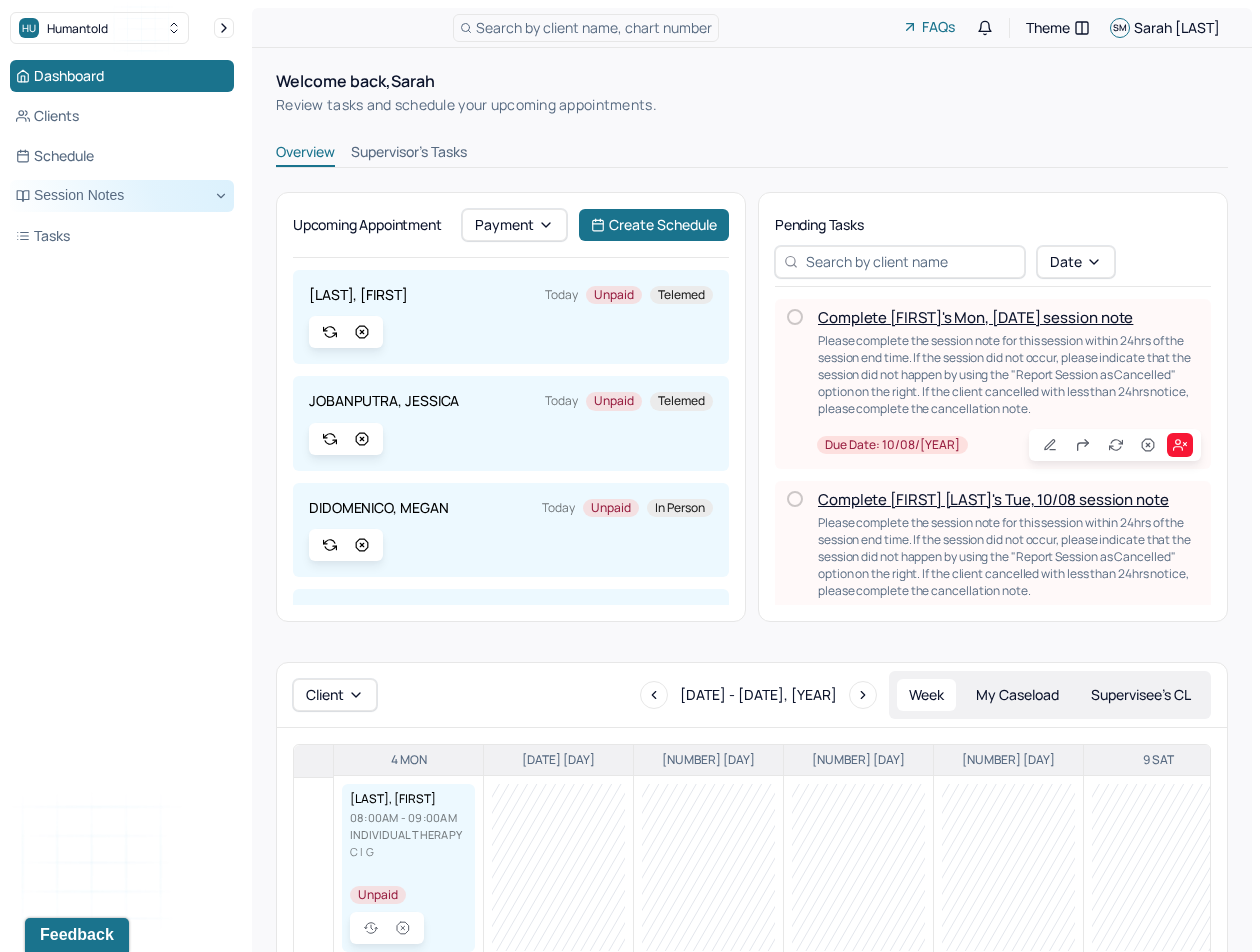 click on "Session Notes" at bounding box center [122, 196] 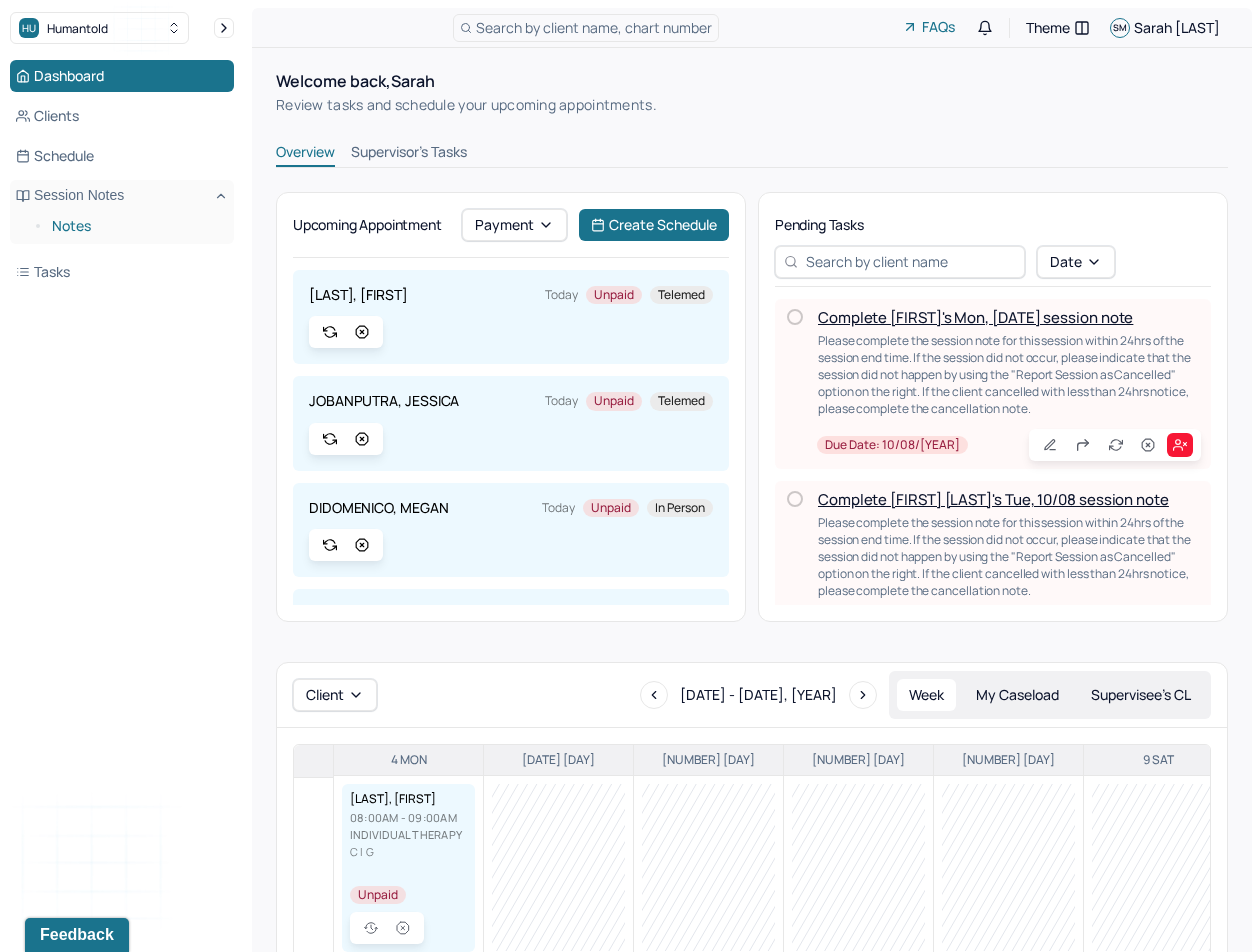 click on "Notes" at bounding box center (135, 226) 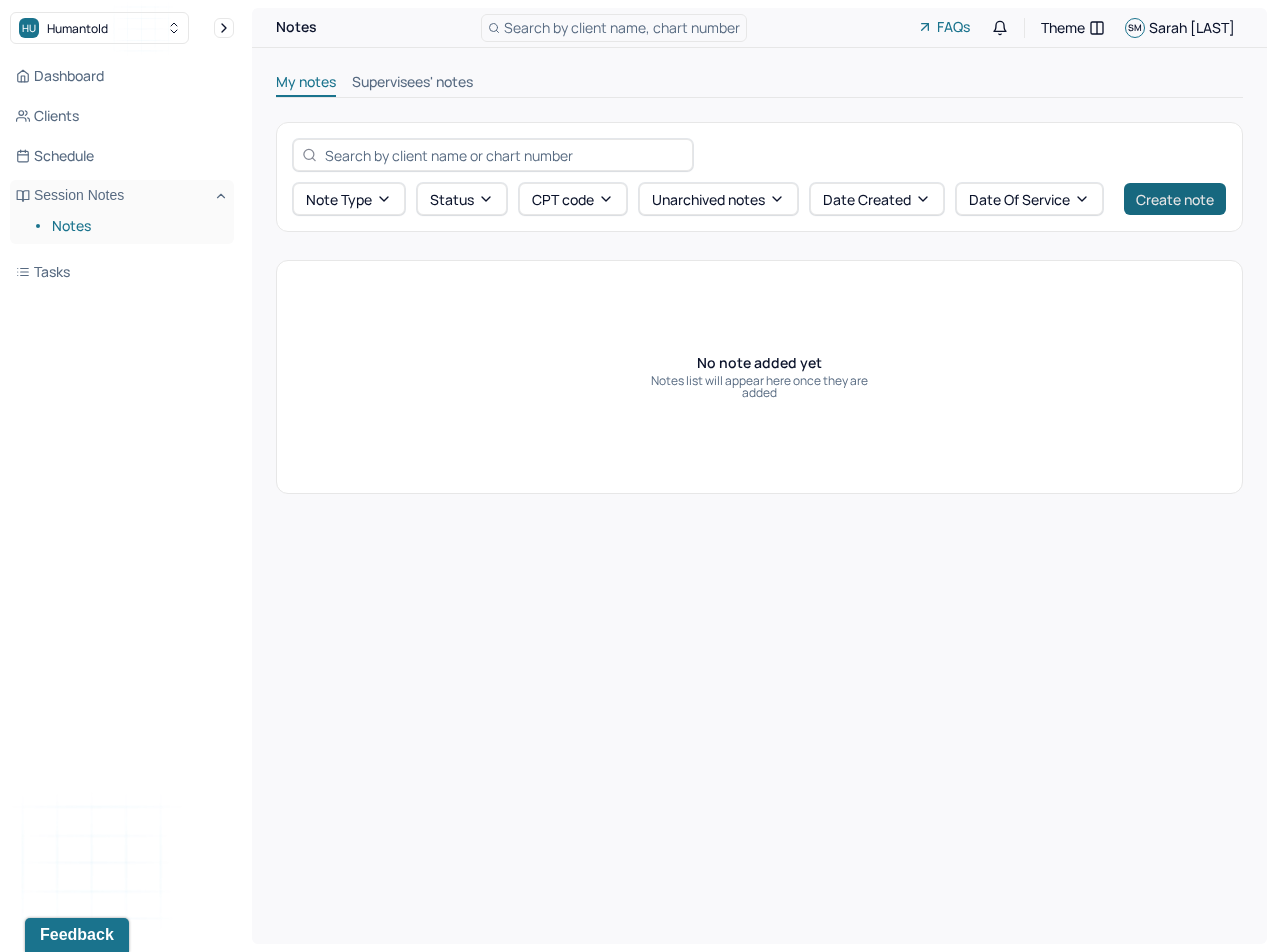 click on "Create note" at bounding box center [1175, 199] 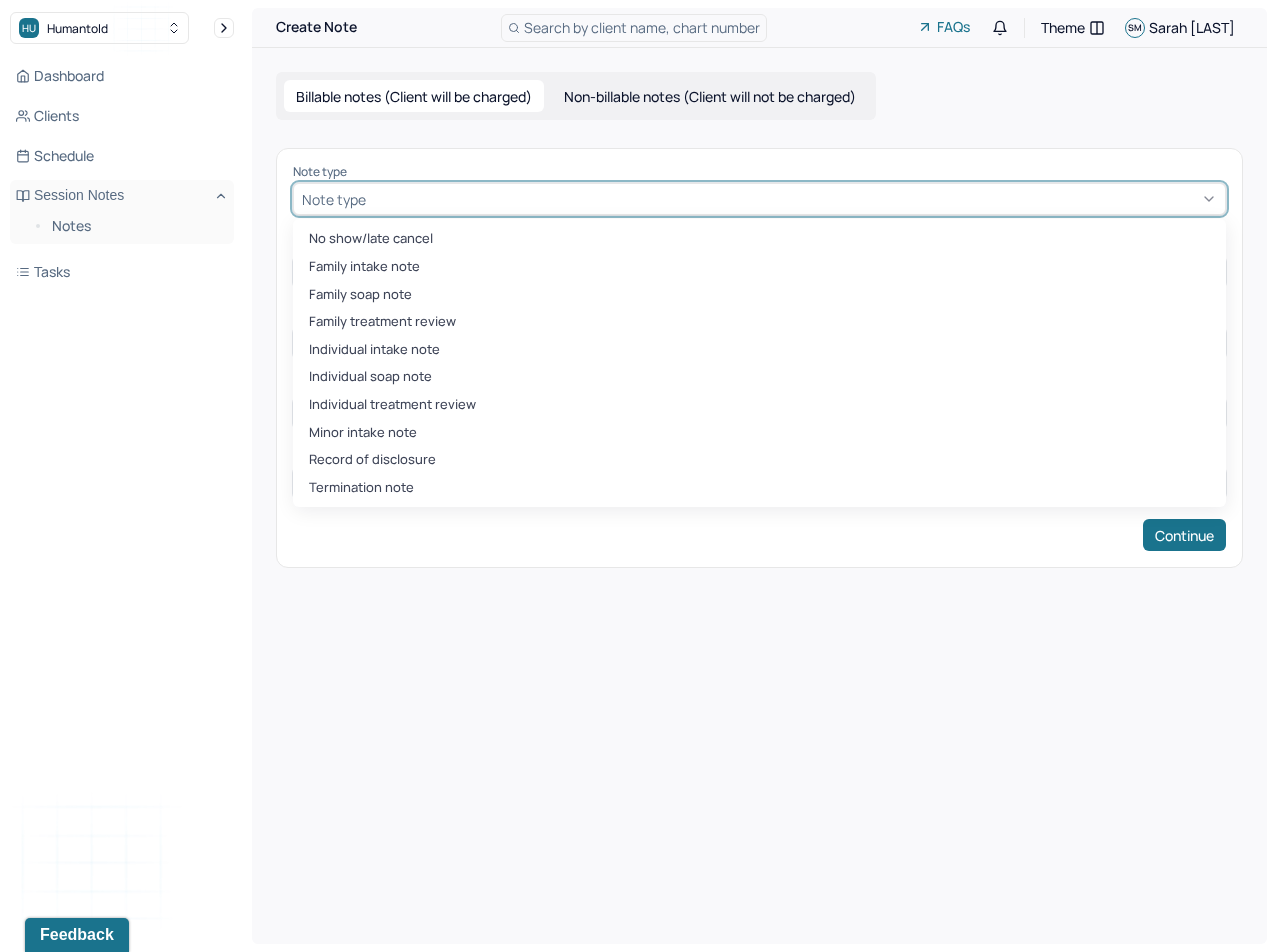 click at bounding box center [793, 199] 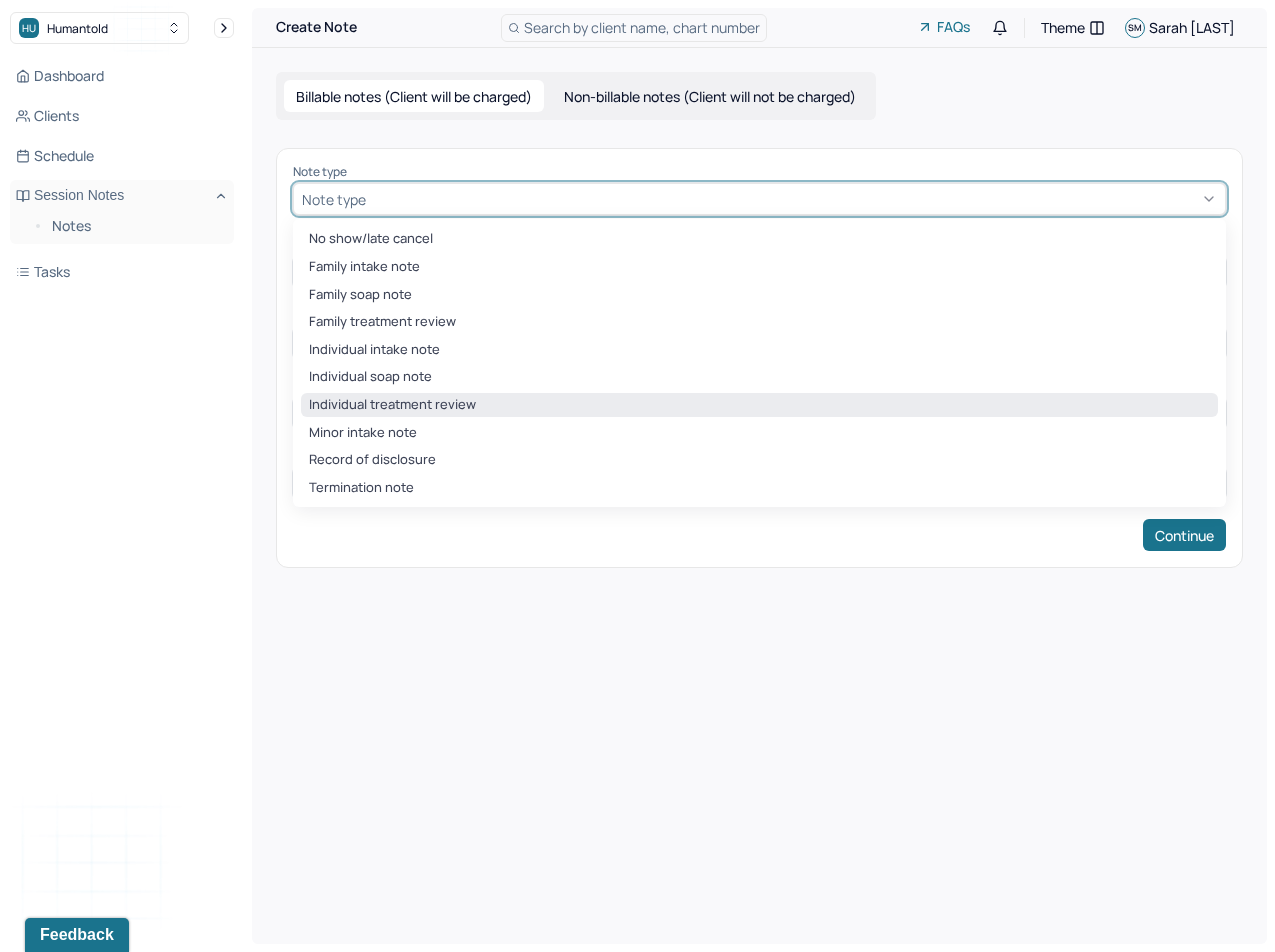 drag, startPoint x: 383, startPoint y: 485, endPoint x: 430, endPoint y: 410, distance: 88.50989 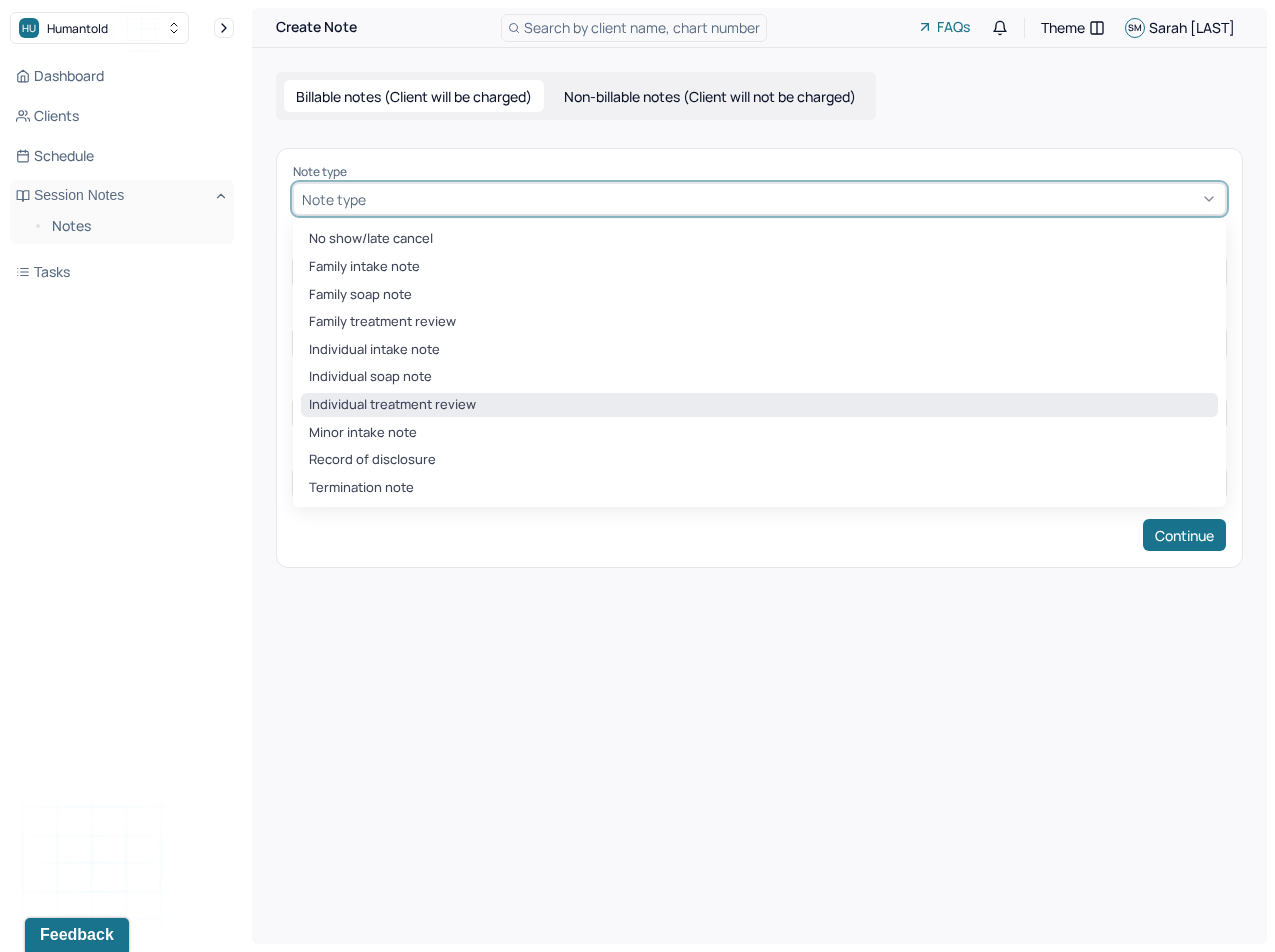 click on "No show/late cancel Family intake note Family soap note Family treatment review Individual intake note Individual soap note Individual treatment review Minor intake note Record of disclosure Termination note" at bounding box center [759, 363] 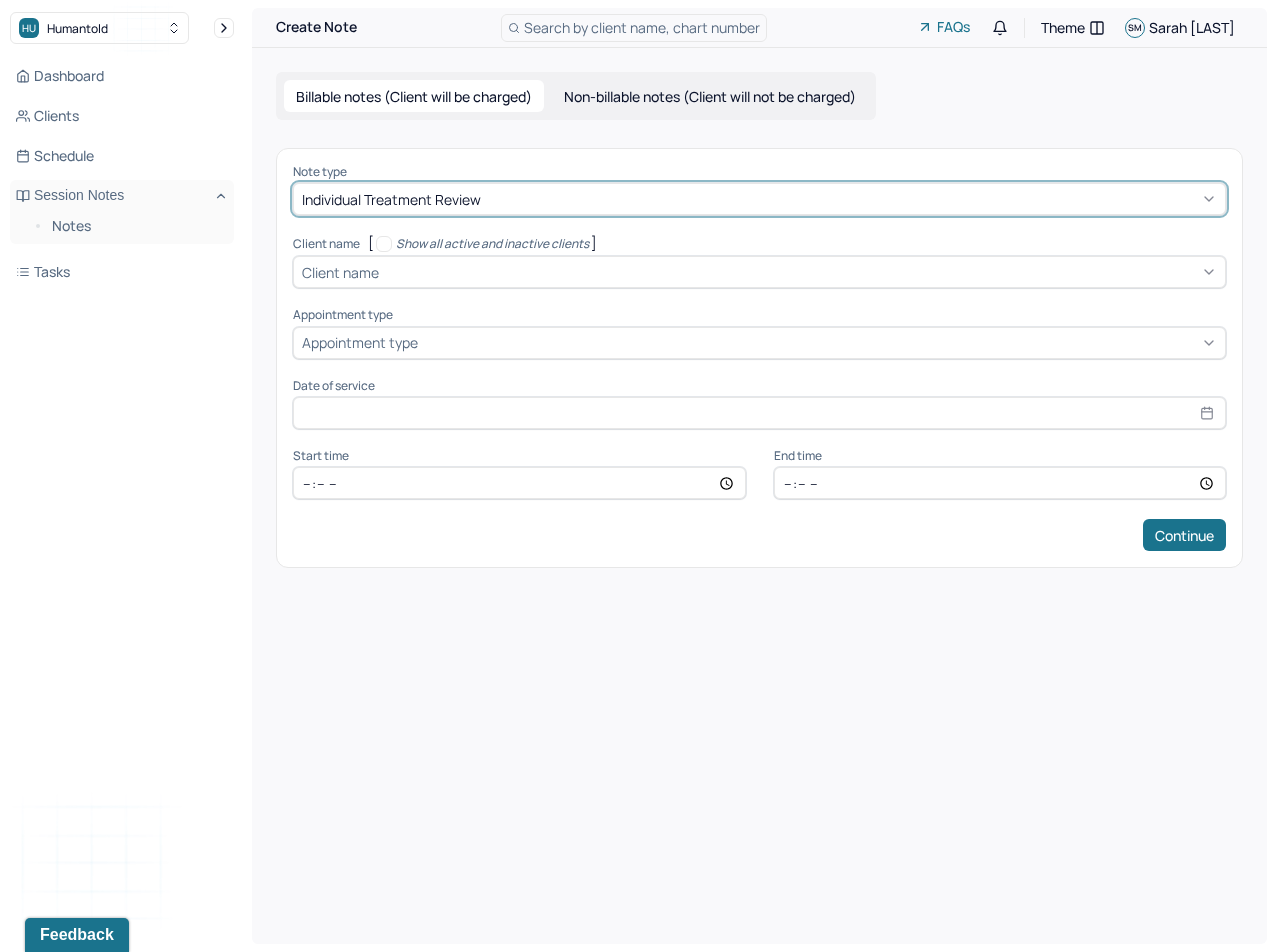 click at bounding box center (800, 272) 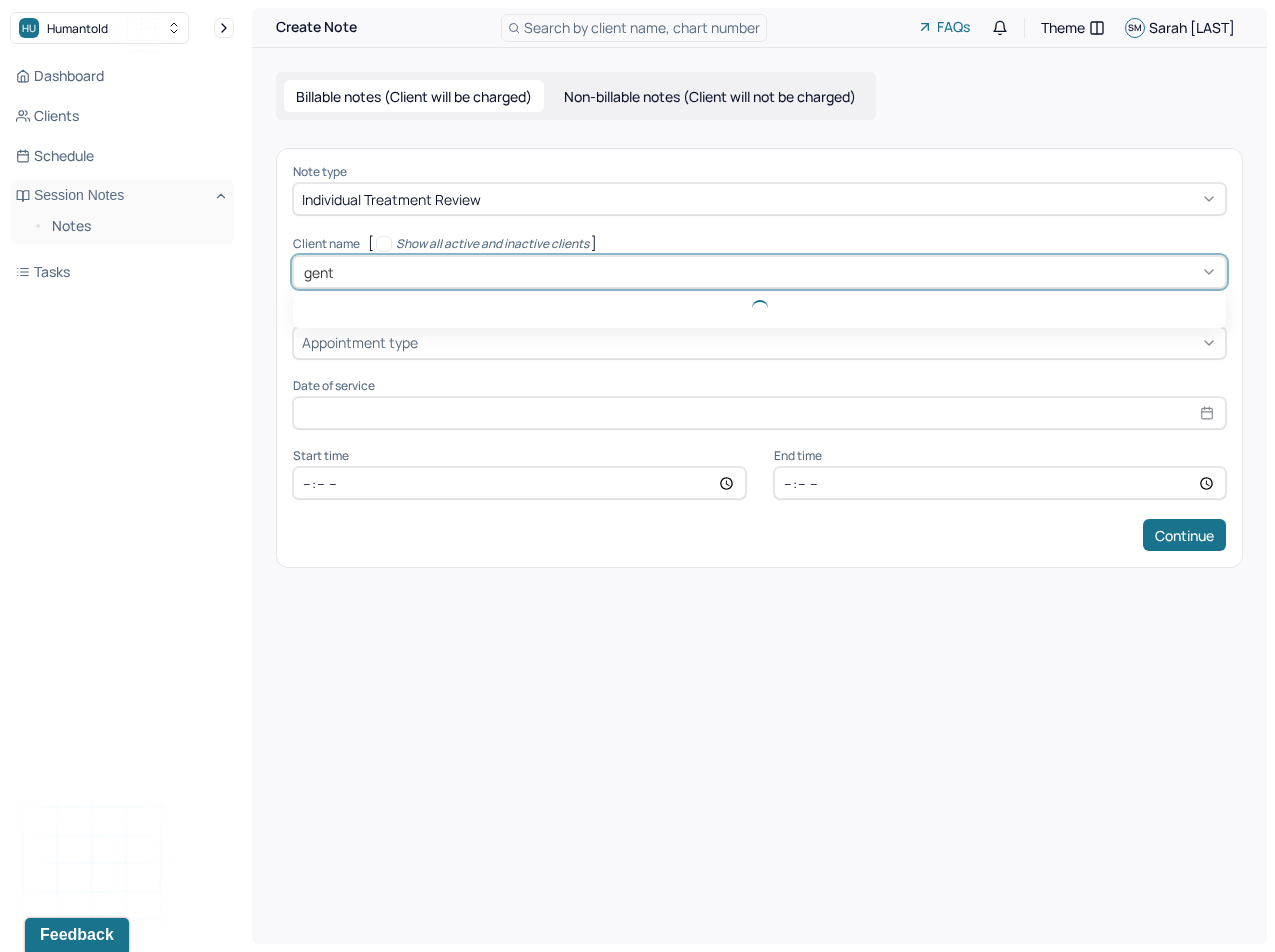 type on "genti" 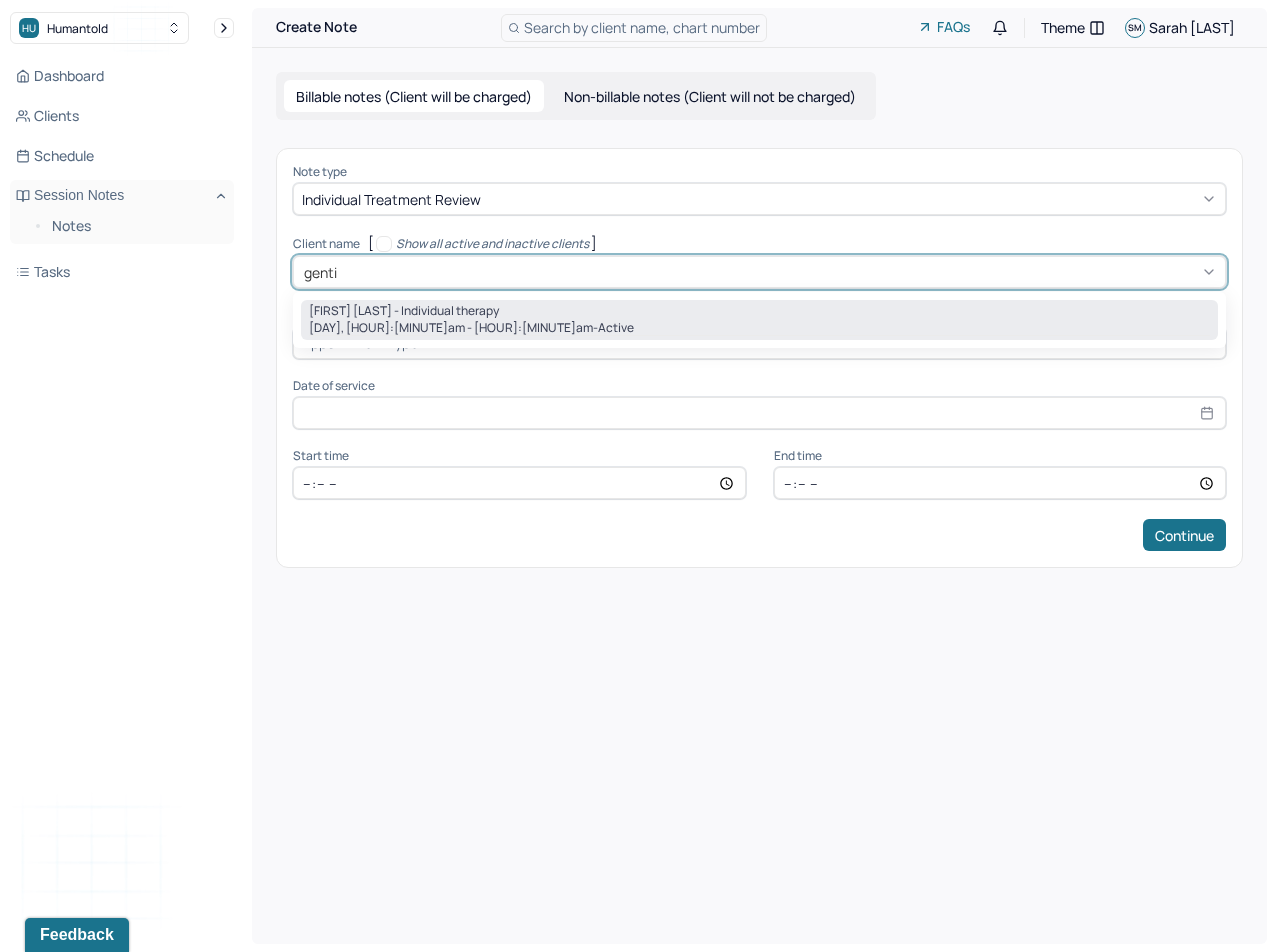 click on "active" at bounding box center (616, 328) 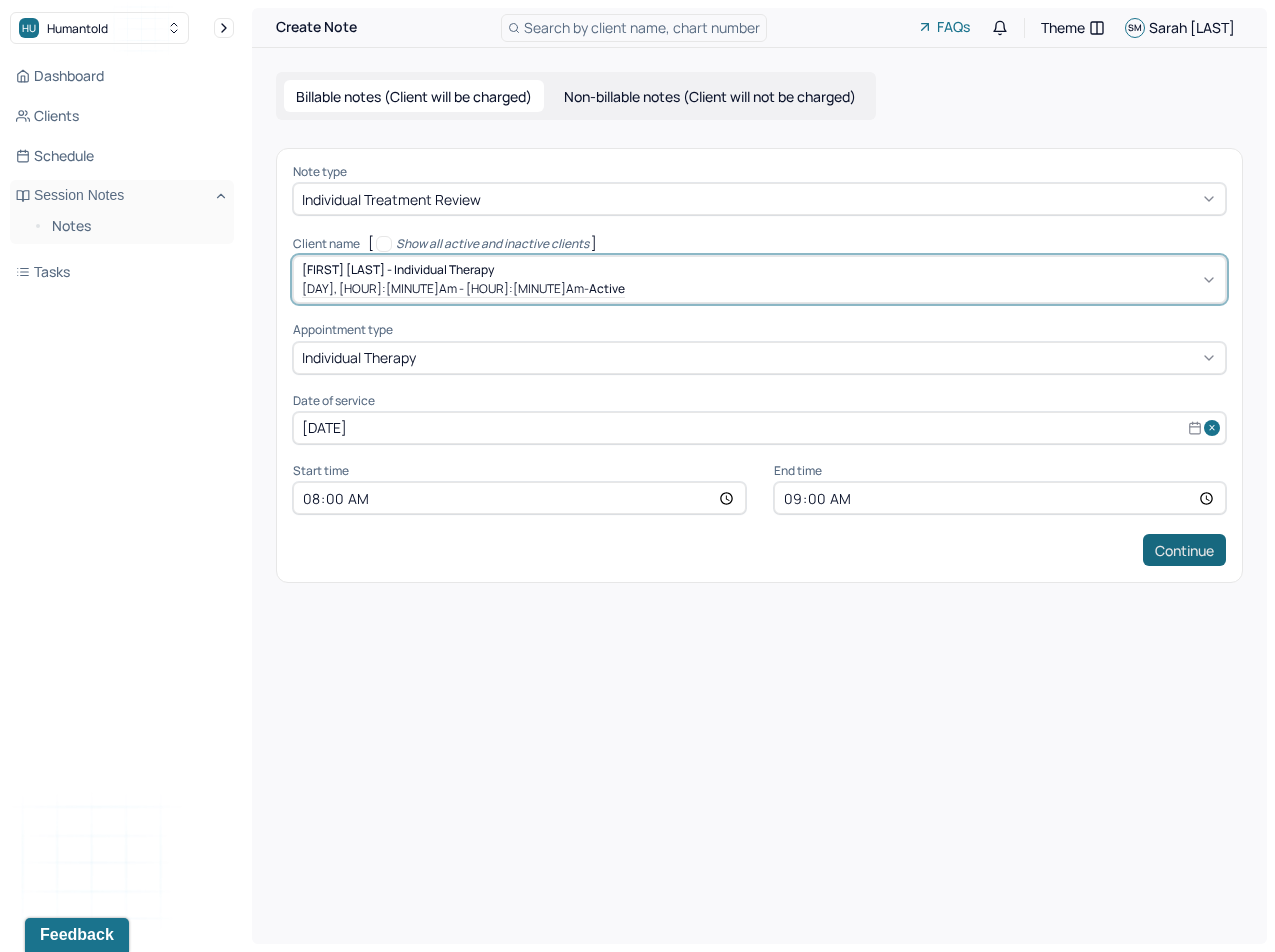 click on "Continue" at bounding box center (1184, 550) 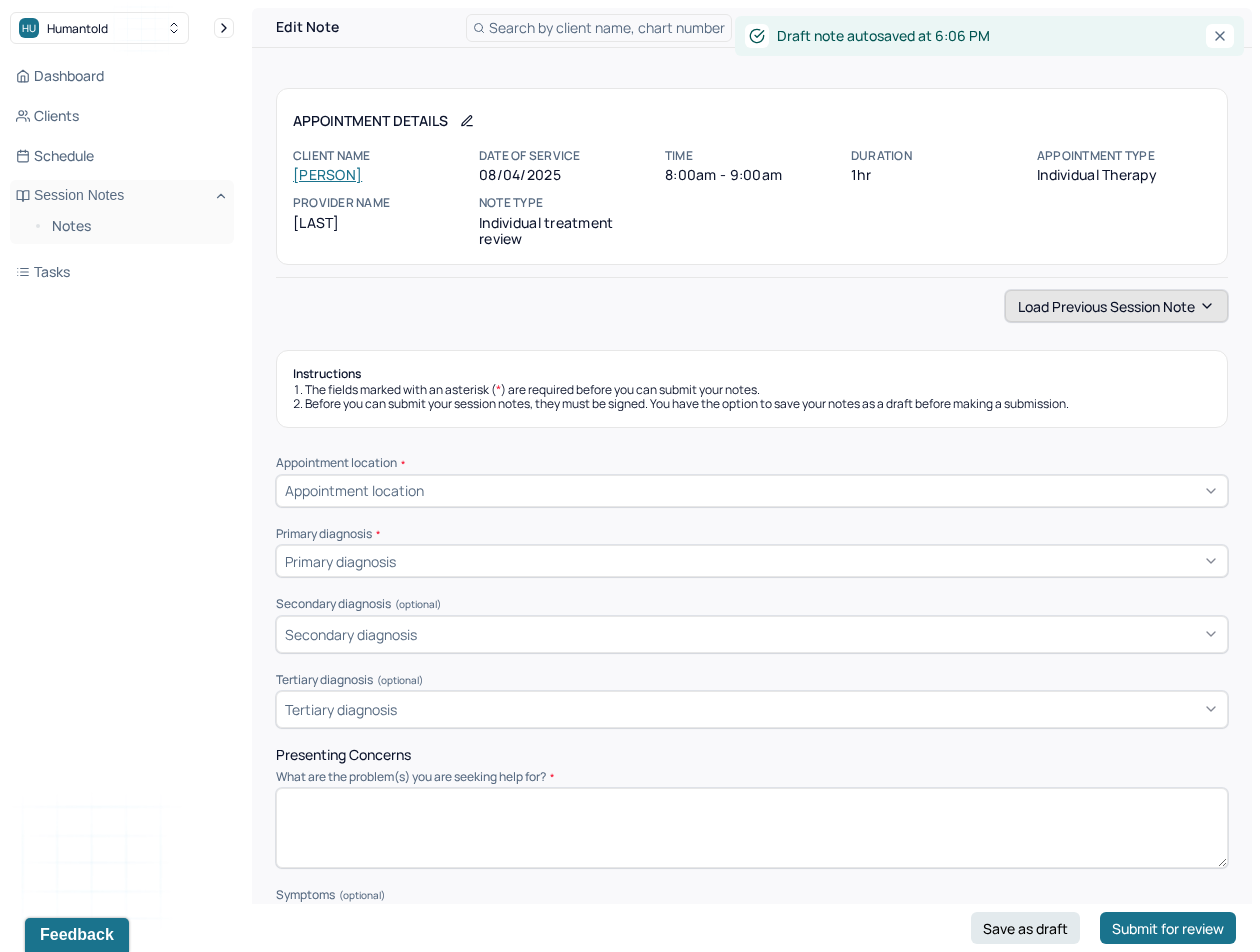 click on "Load previous session note" at bounding box center [1116, 306] 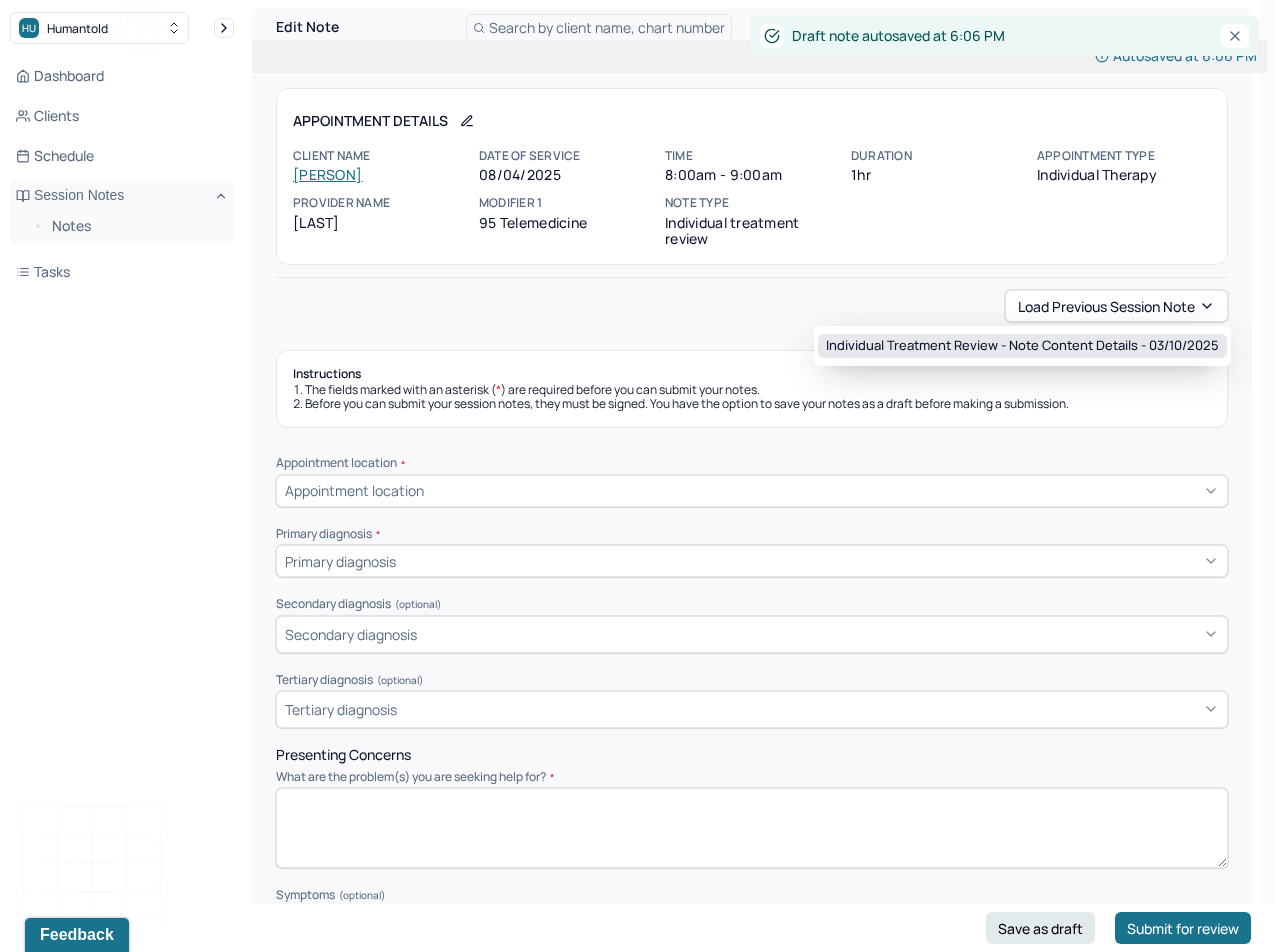 click on "Individual treatment review - Note content Details - [DATE]" at bounding box center [1022, 346] 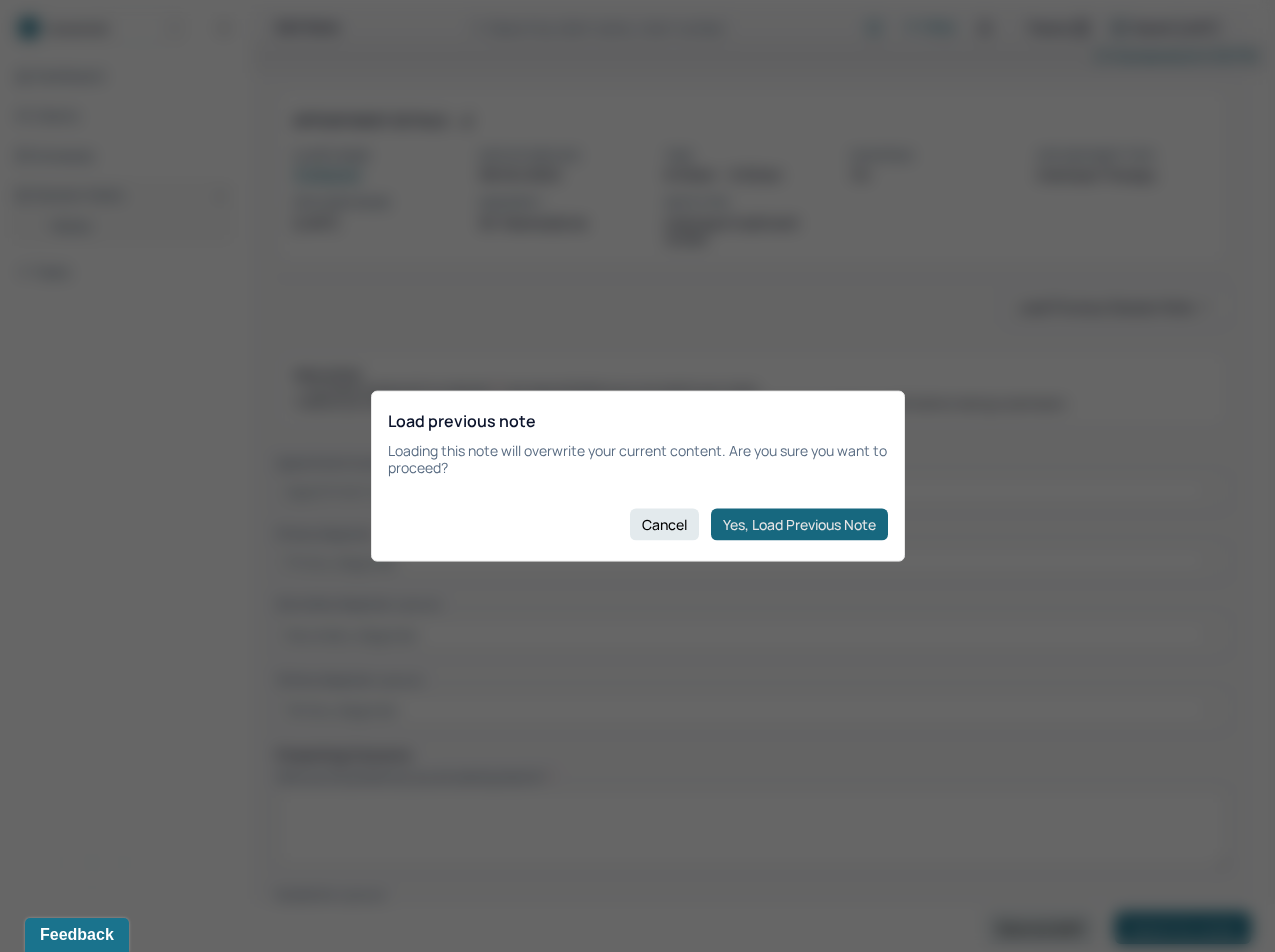 click on "Yes, Load Previous Note" at bounding box center [799, 524] 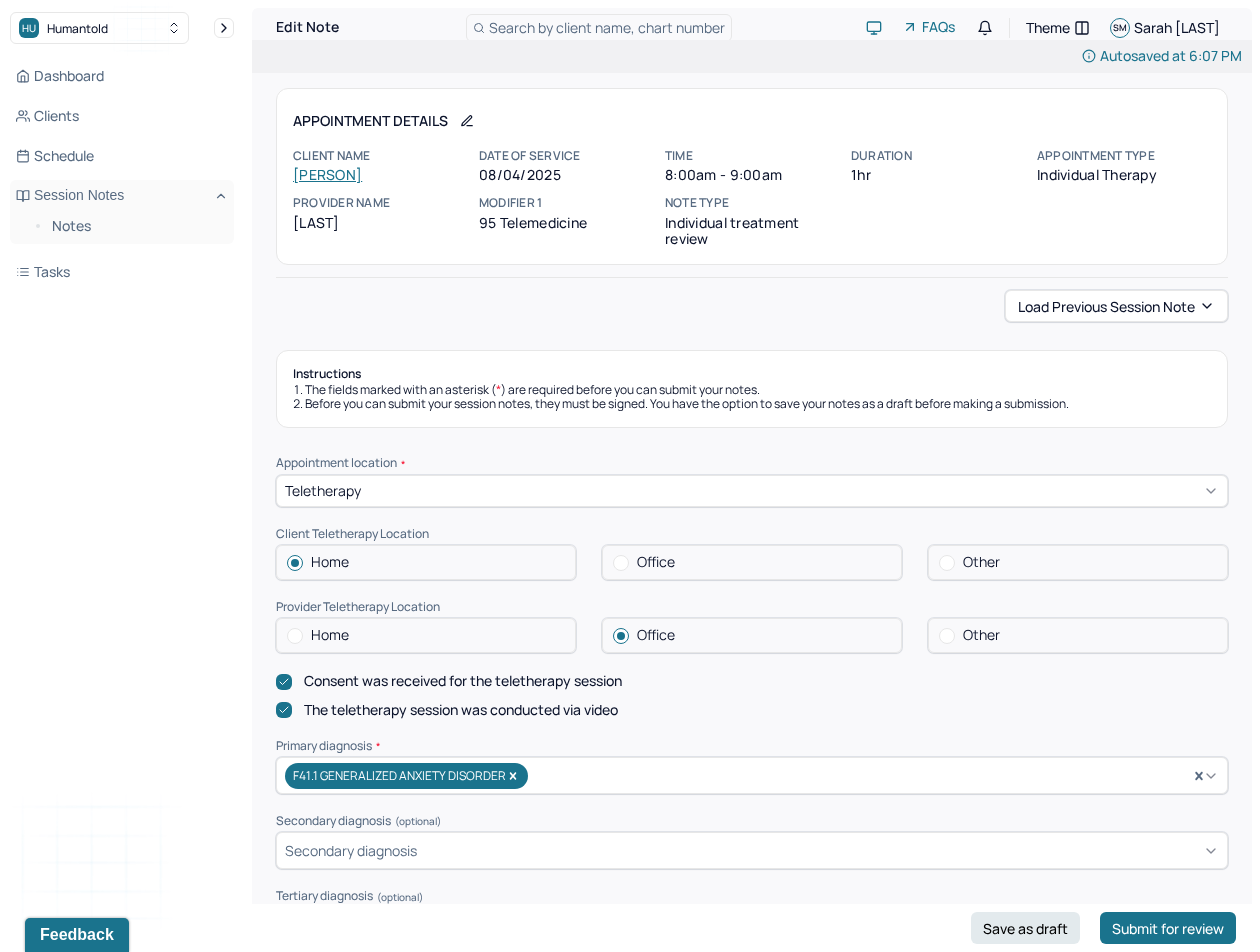 click on "Home" at bounding box center (426, 635) 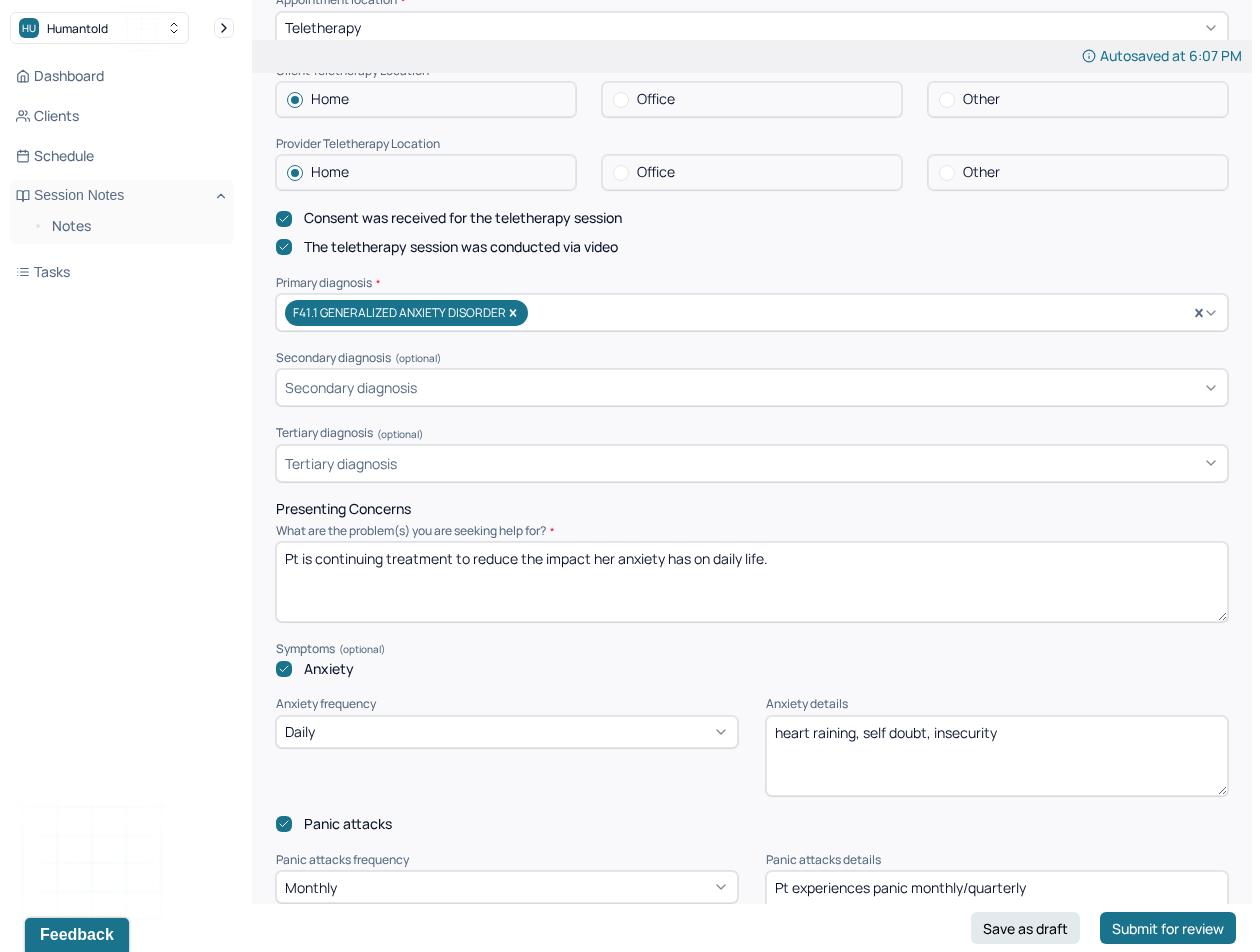 scroll, scrollTop: 468, scrollLeft: 0, axis: vertical 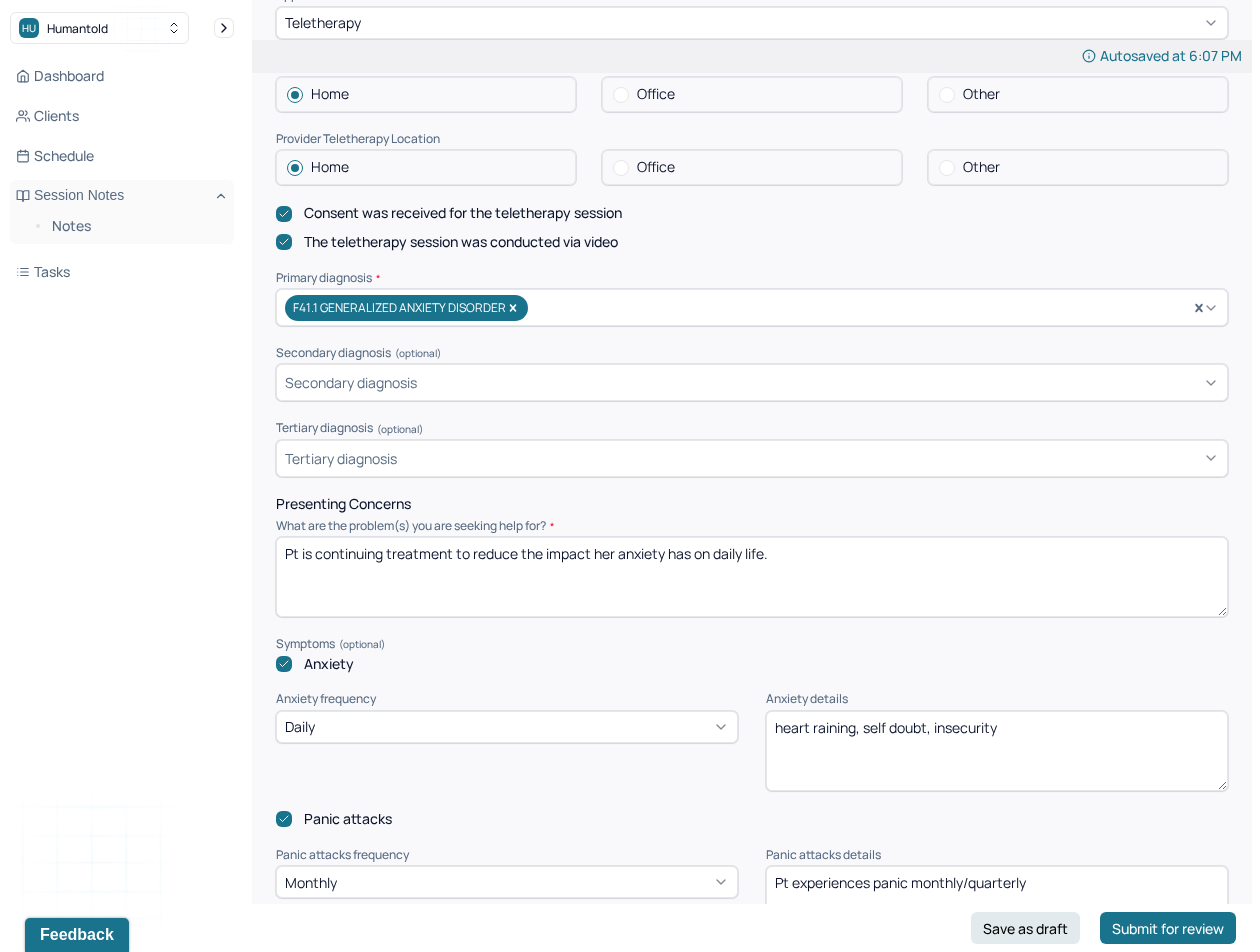 drag, startPoint x: 810, startPoint y: 567, endPoint x: 327, endPoint y: 542, distance: 483.64658 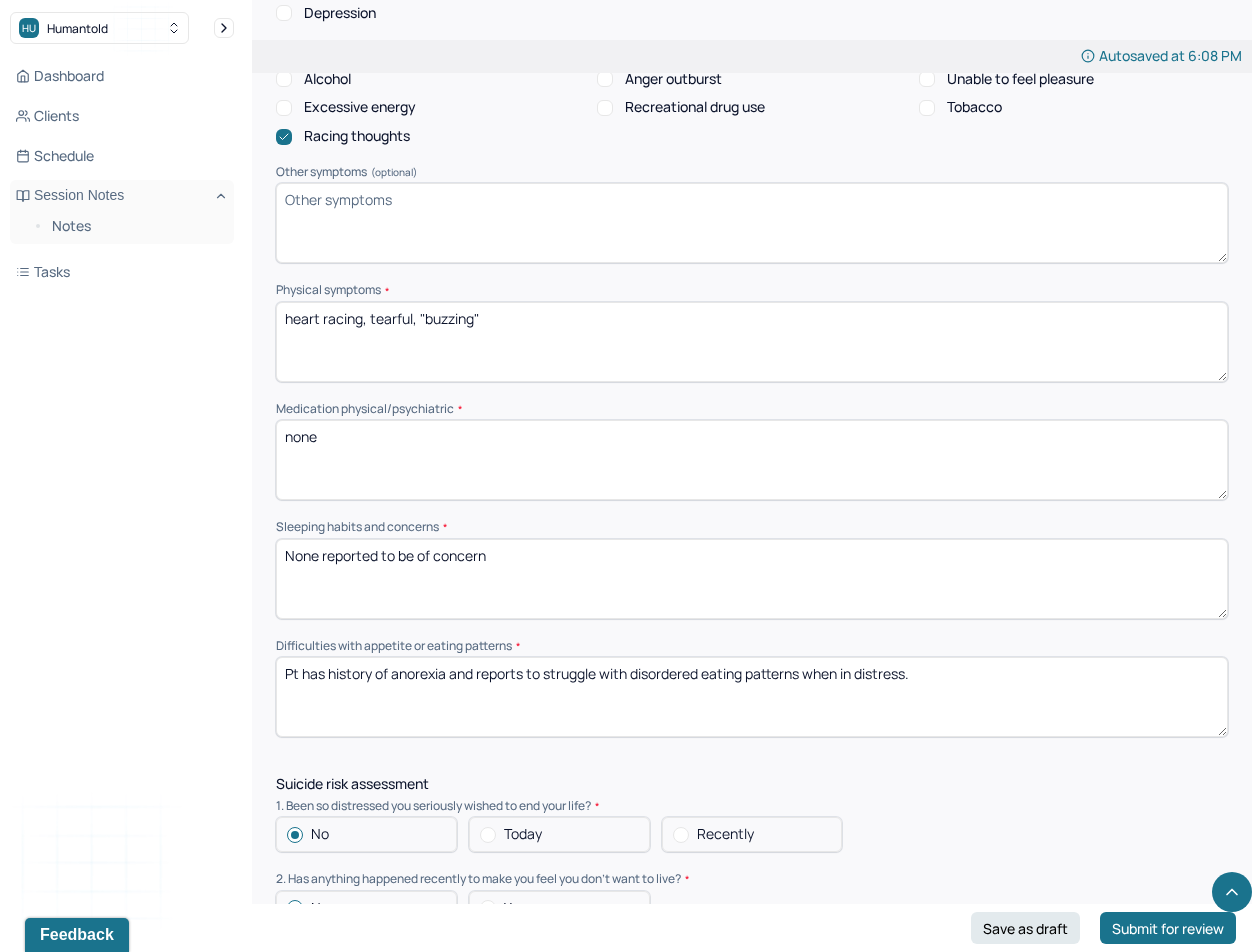 scroll, scrollTop: 1463, scrollLeft: 0, axis: vertical 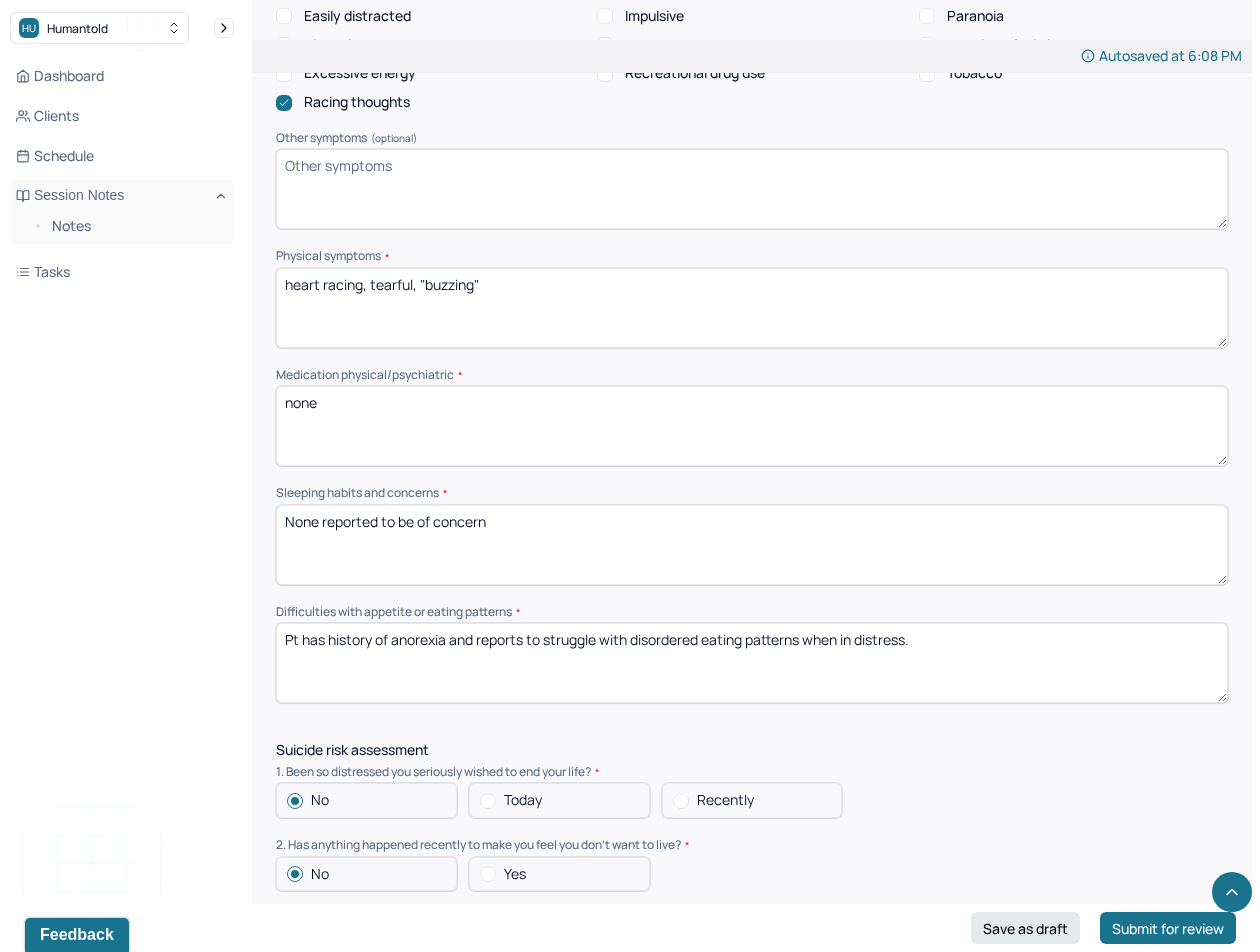 type on "Pt is processing current life transitions as she is pursuing family planning options as she has recently married. Pt reviewed wanting to understand her anxious thinking patterns to reduce their overall impact on daily life." 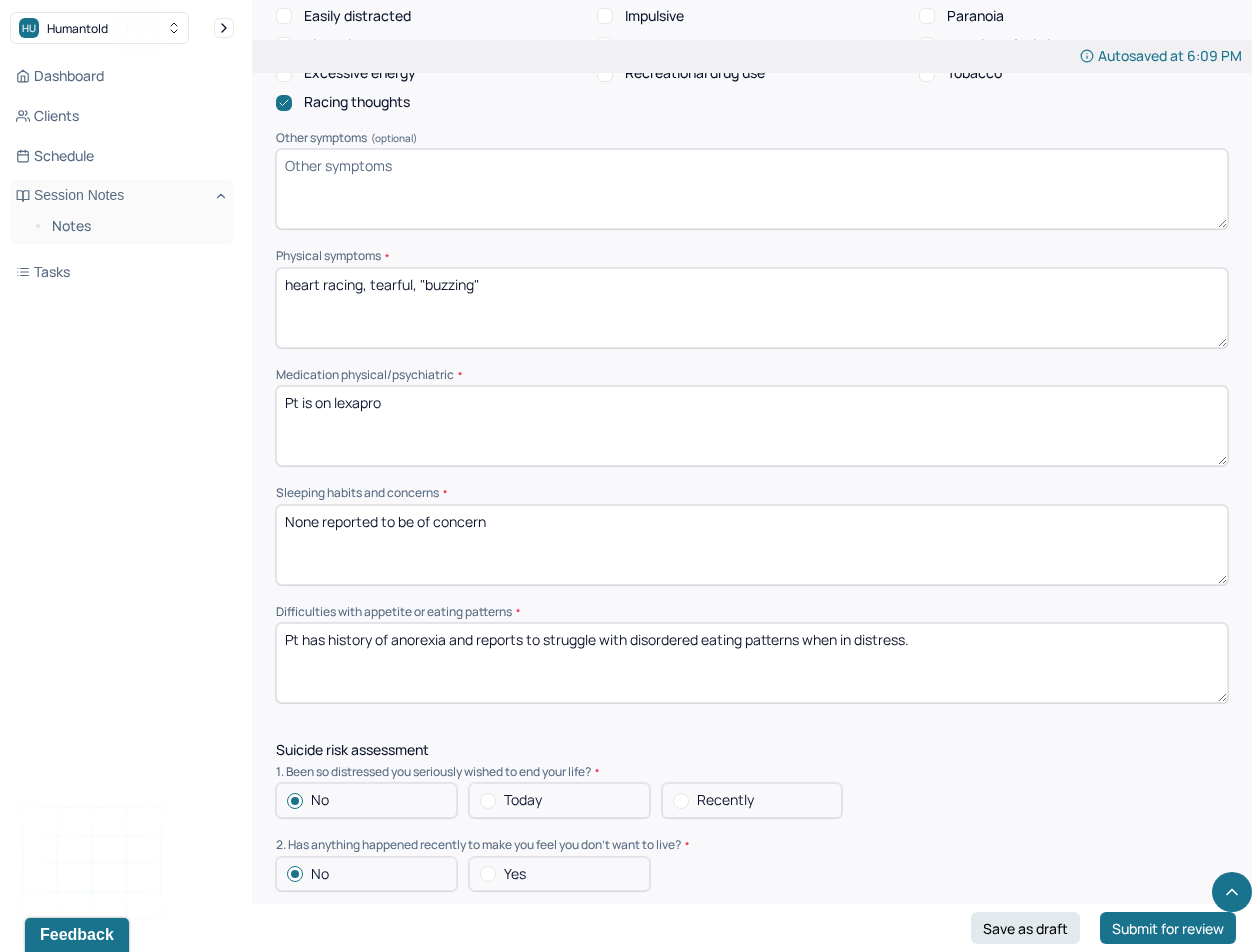 type on "Pt is on lexapro" 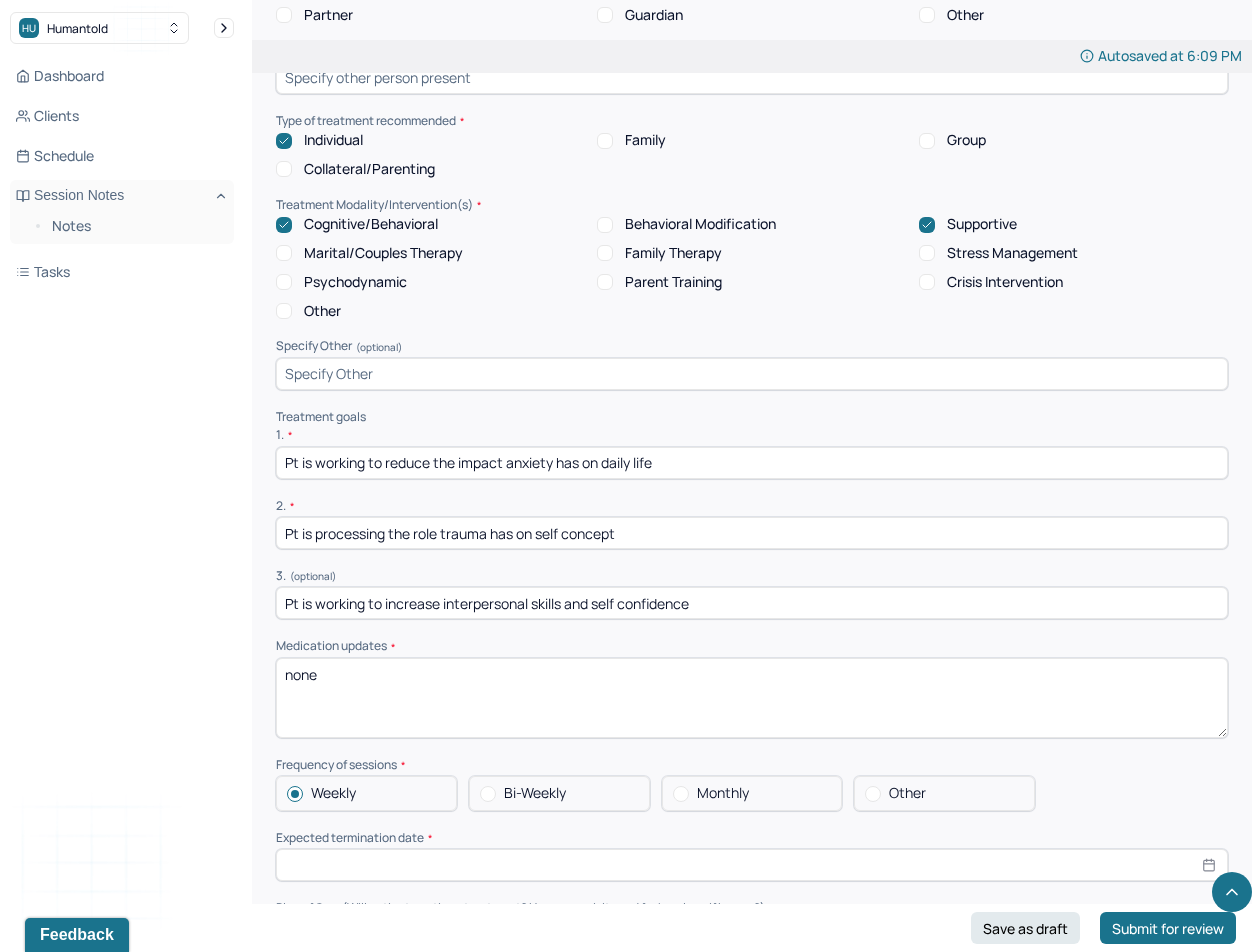 scroll, scrollTop: 3898, scrollLeft: 0, axis: vertical 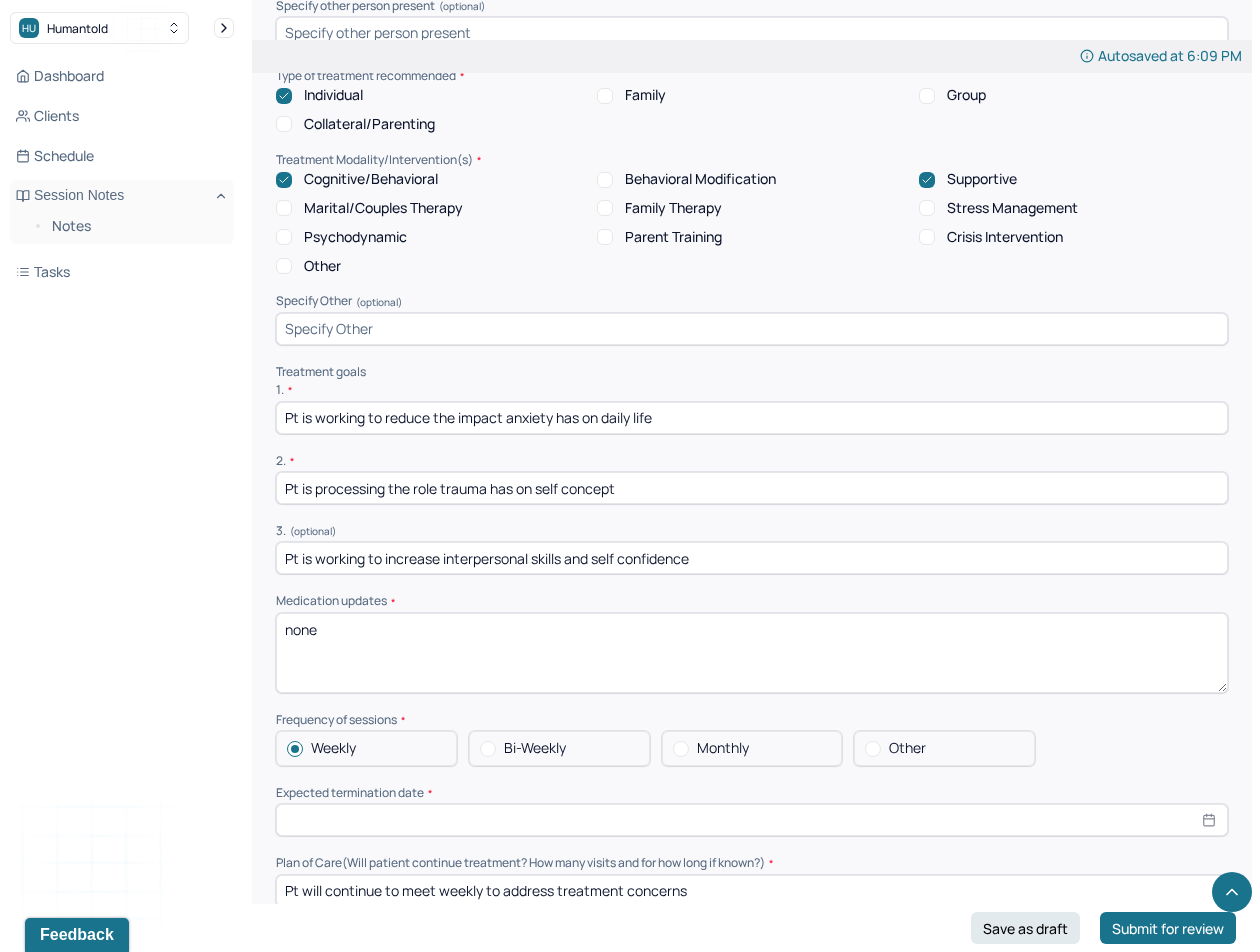 click on "Pt is working to reduce the impact anxiety has on daily life" at bounding box center (752, 418) 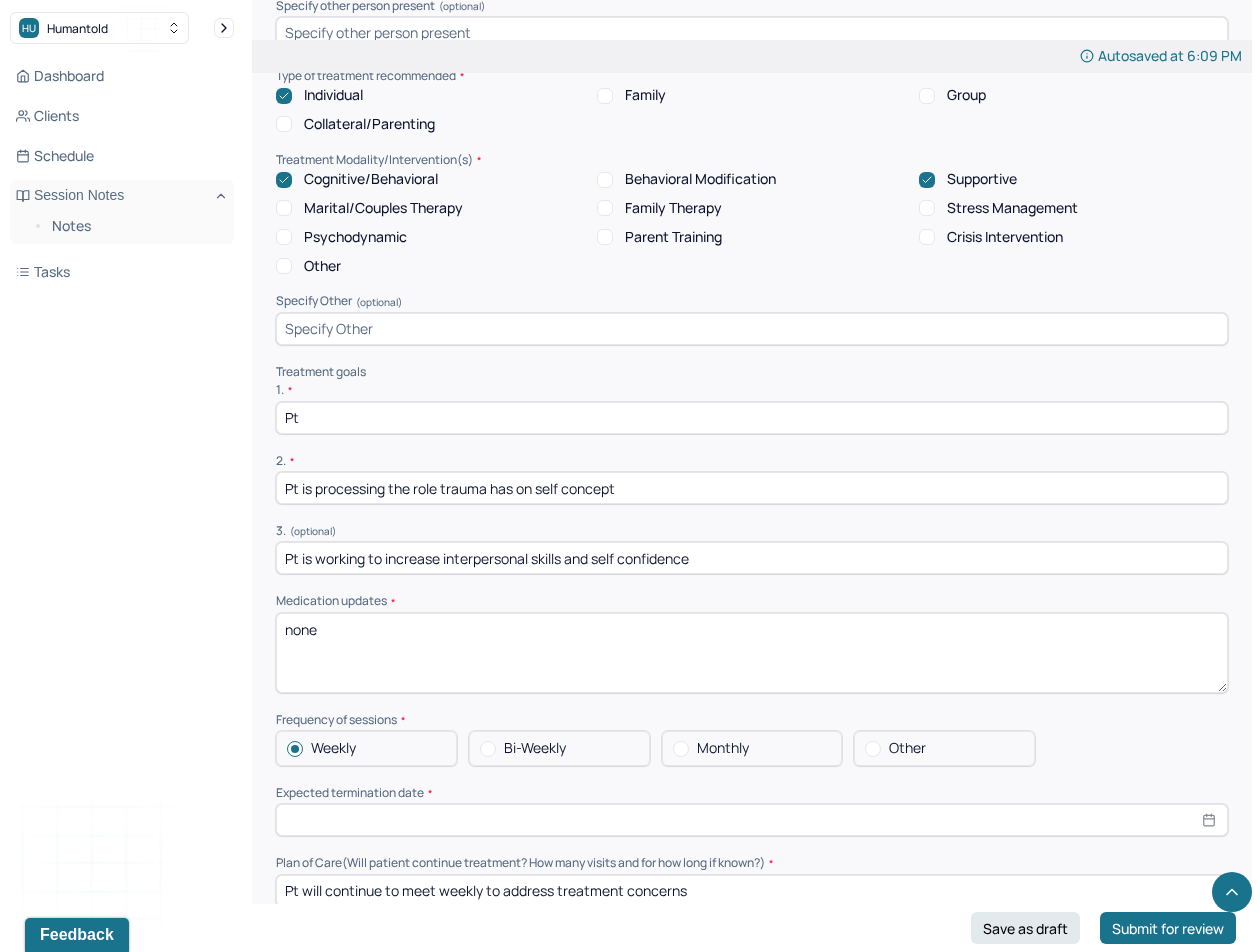 click on "Pt" at bounding box center [752, 418] 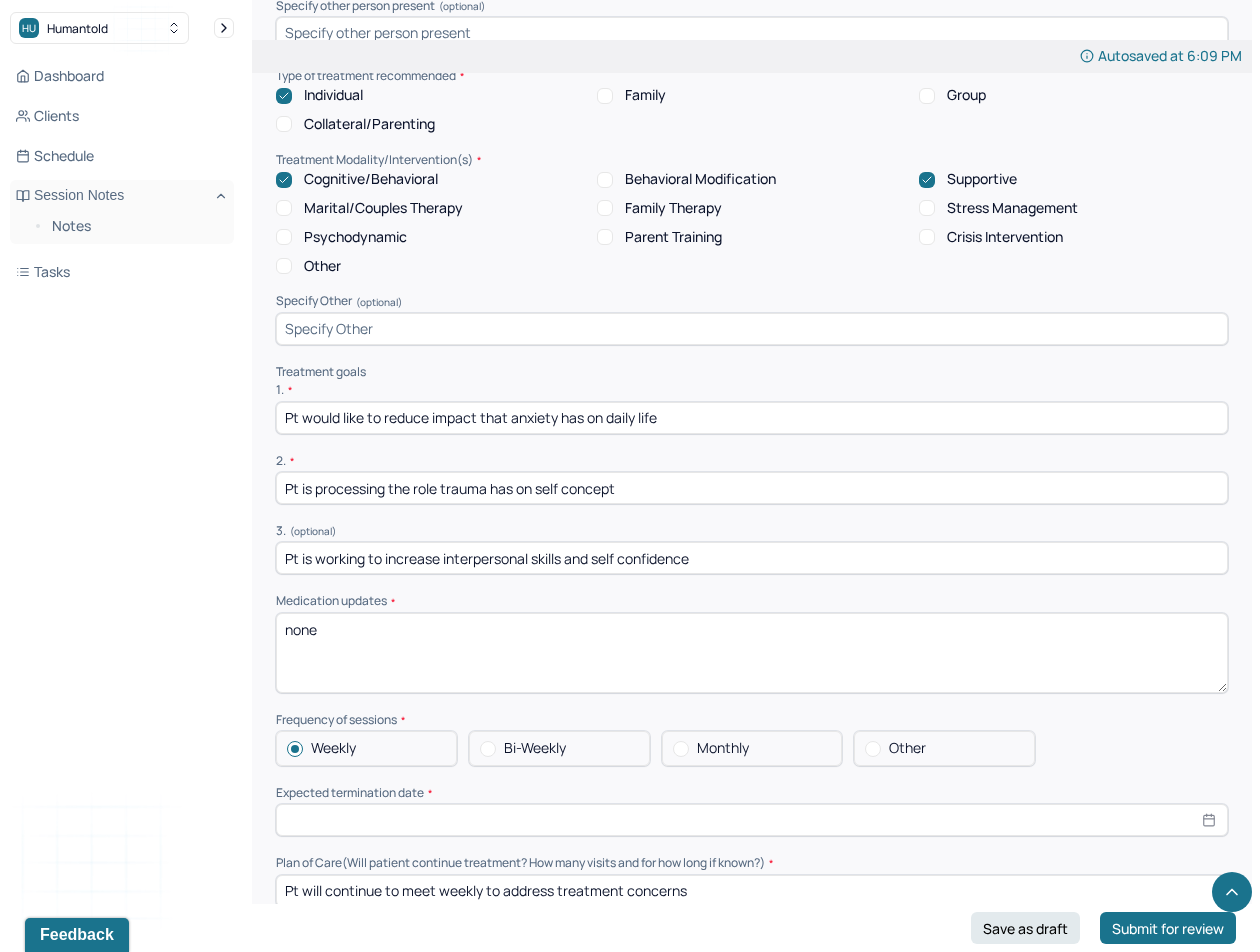click on "Pt is processing the role trauma has on self concept" at bounding box center (752, 488) 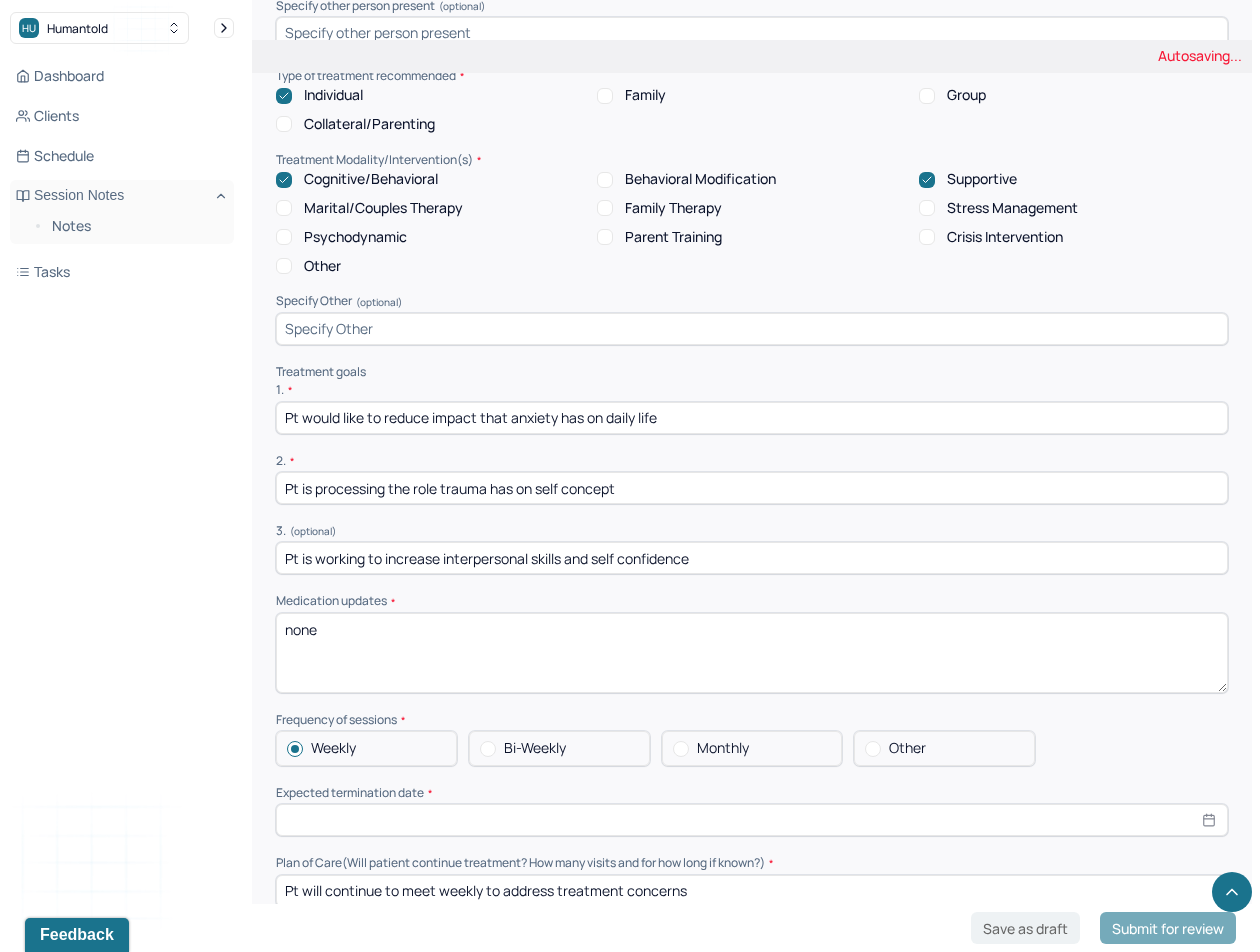 click on "Pt is processing the role trauma has on self concept" at bounding box center [752, 488] 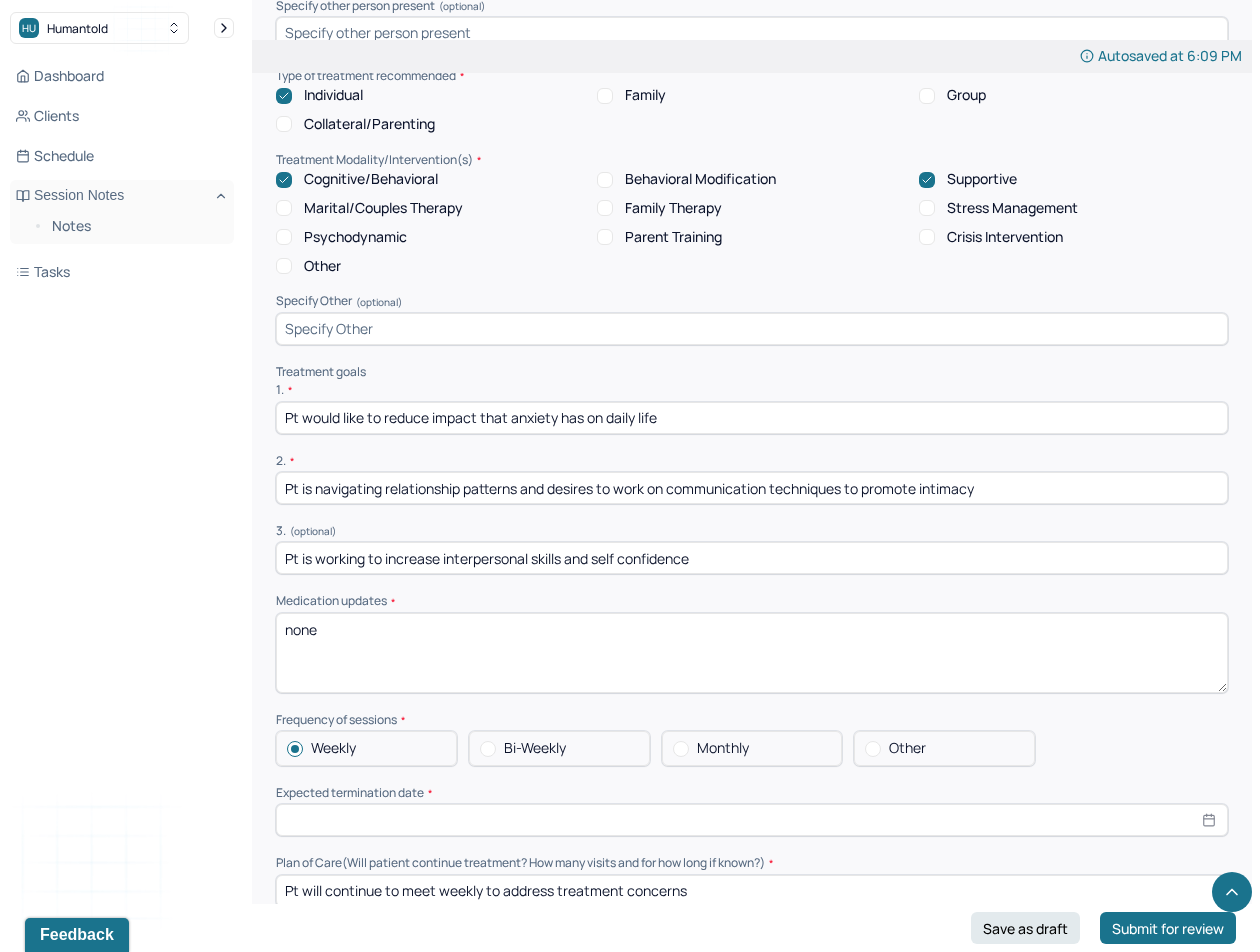 type on "Pt is navigating relationship patterns and desires to work on communication techniques to promote intimacy" 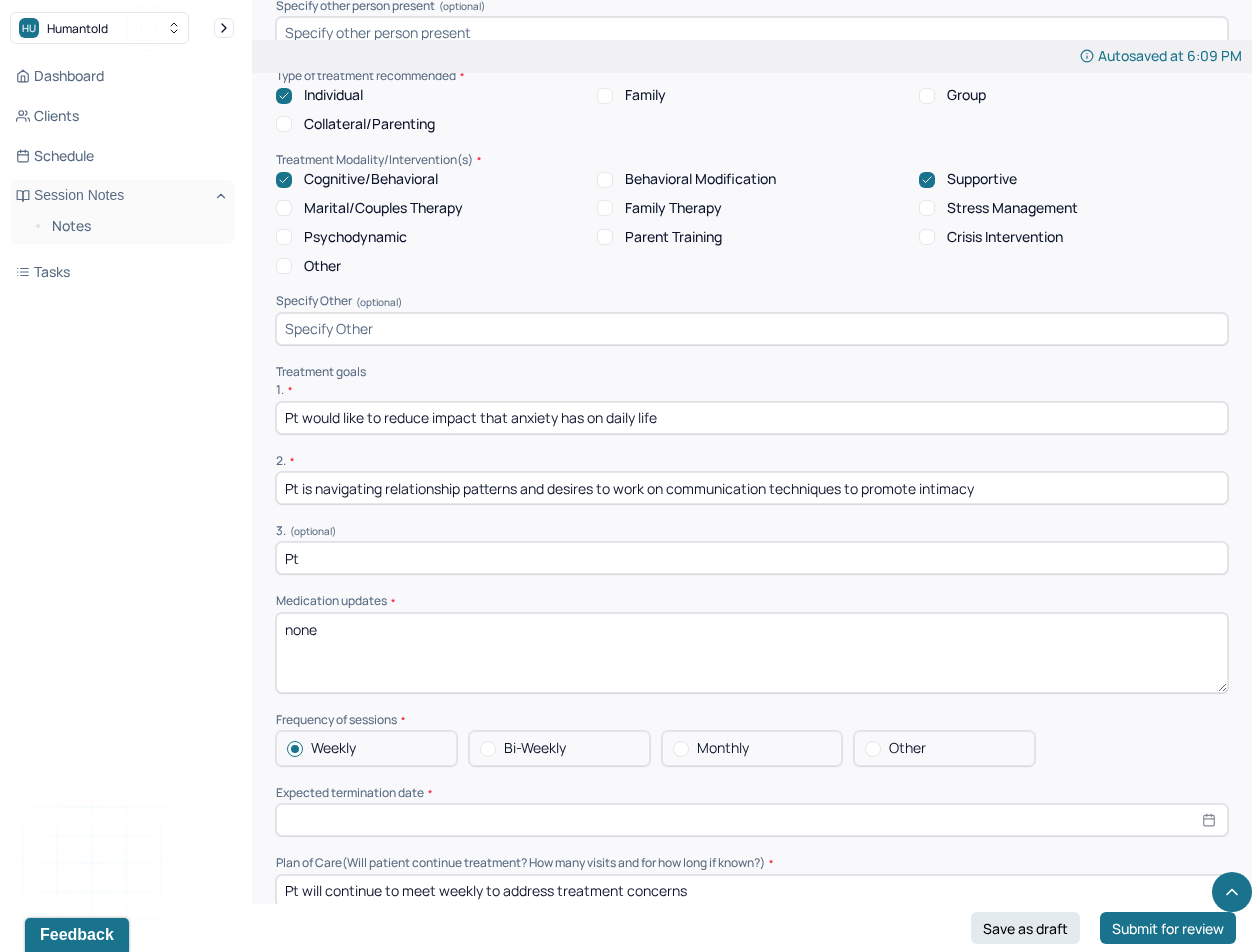 click on "Pt" at bounding box center [752, 558] 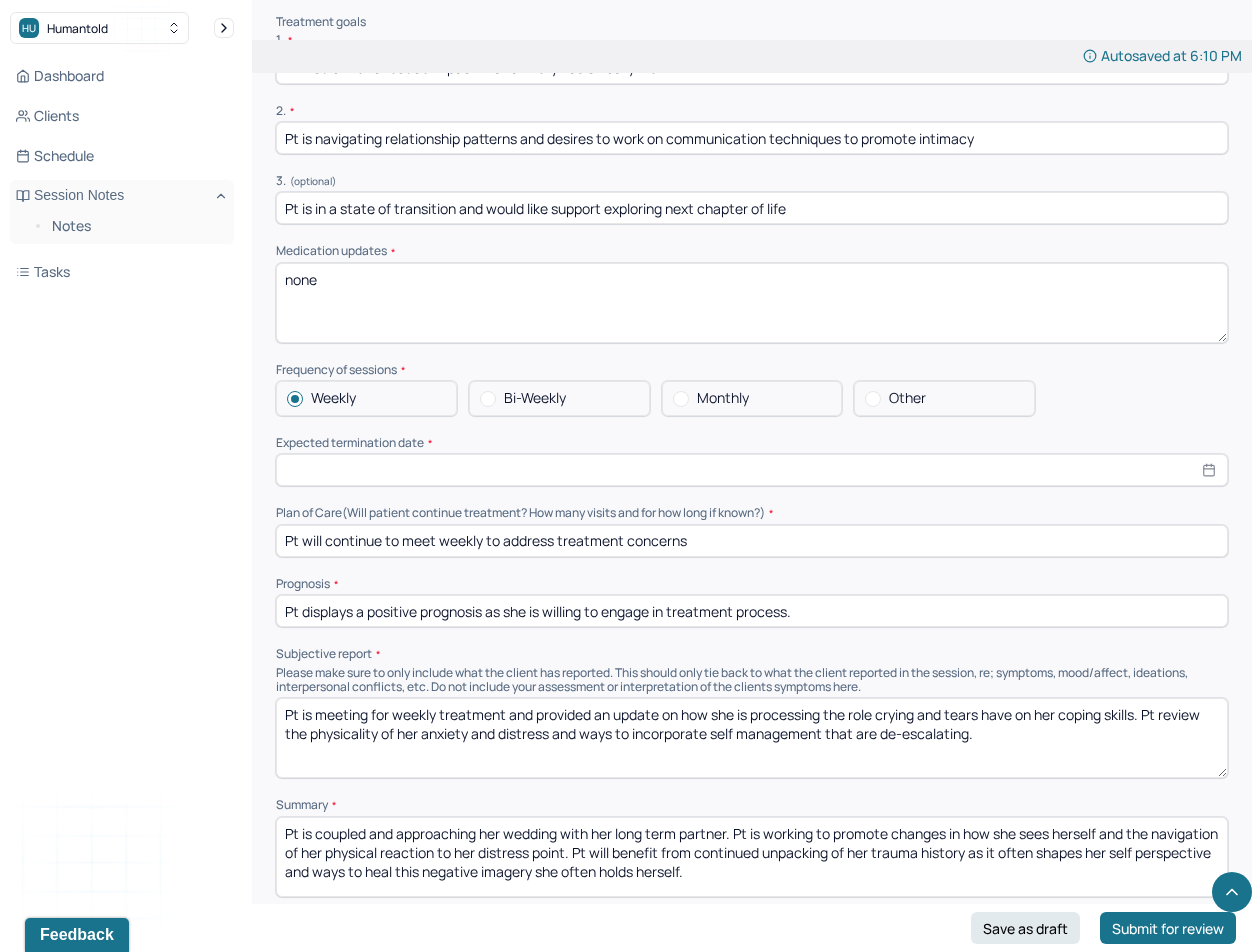 scroll, scrollTop: 4409, scrollLeft: 0, axis: vertical 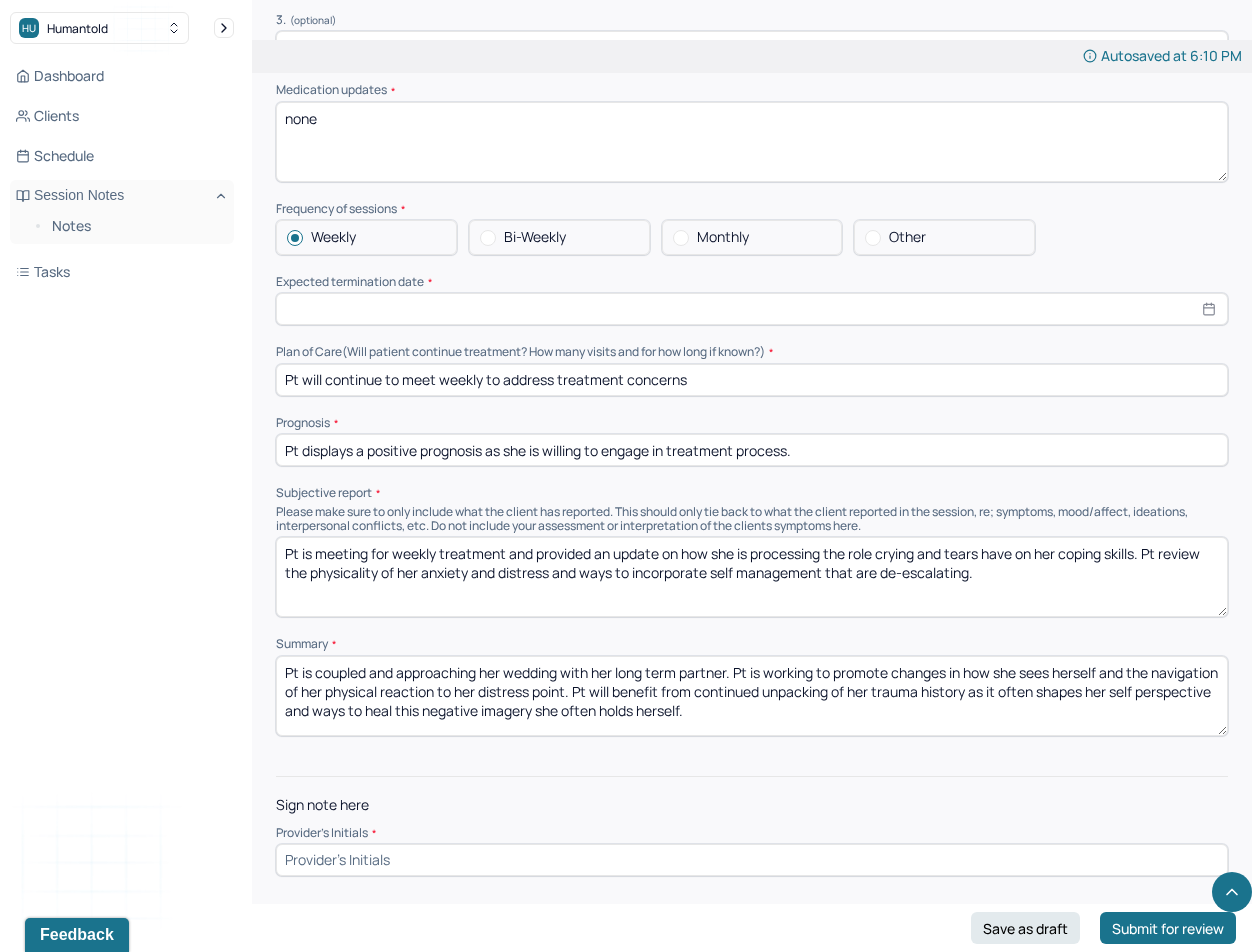 click at bounding box center [752, 309] 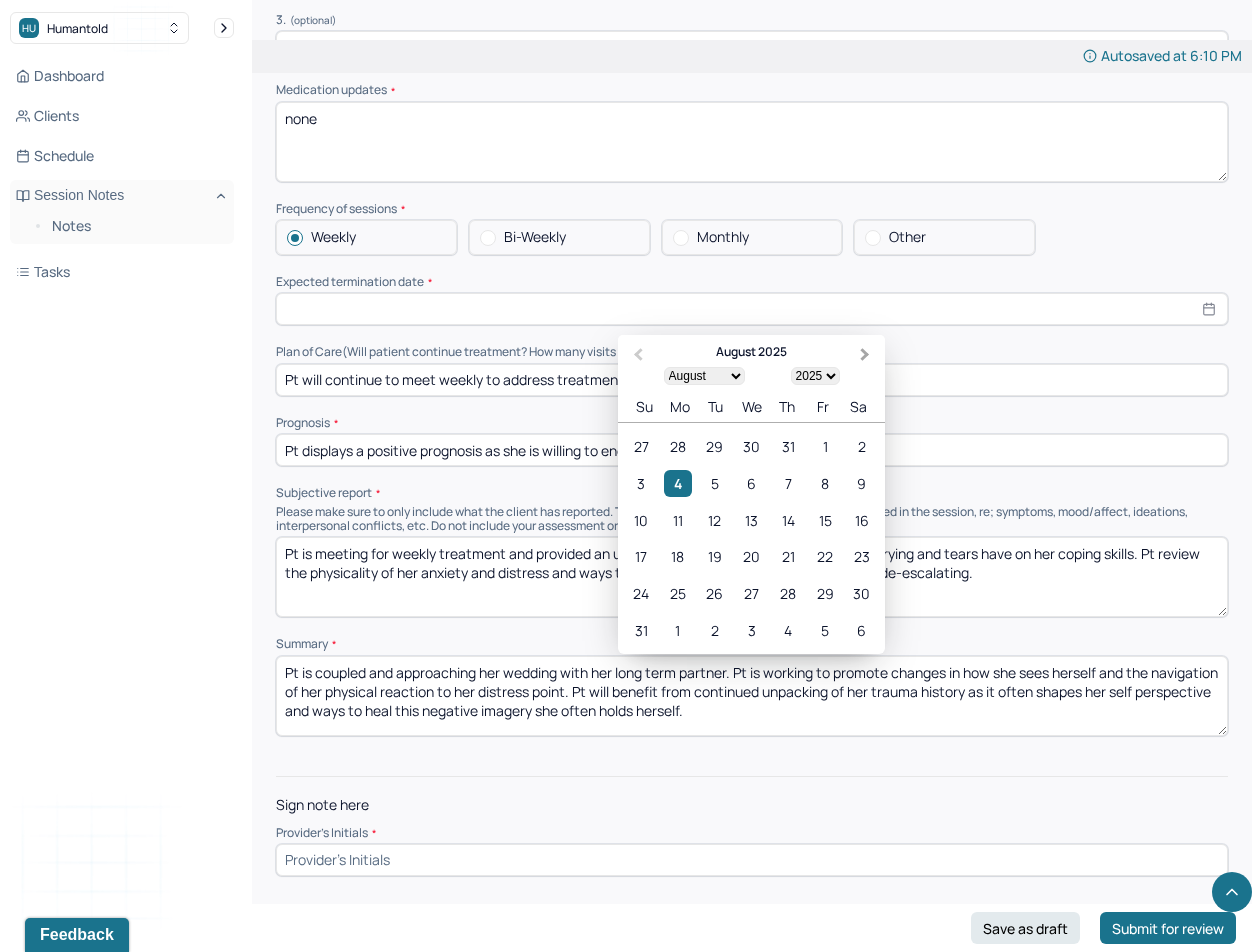 click on "Next Month" at bounding box center [865, 355] 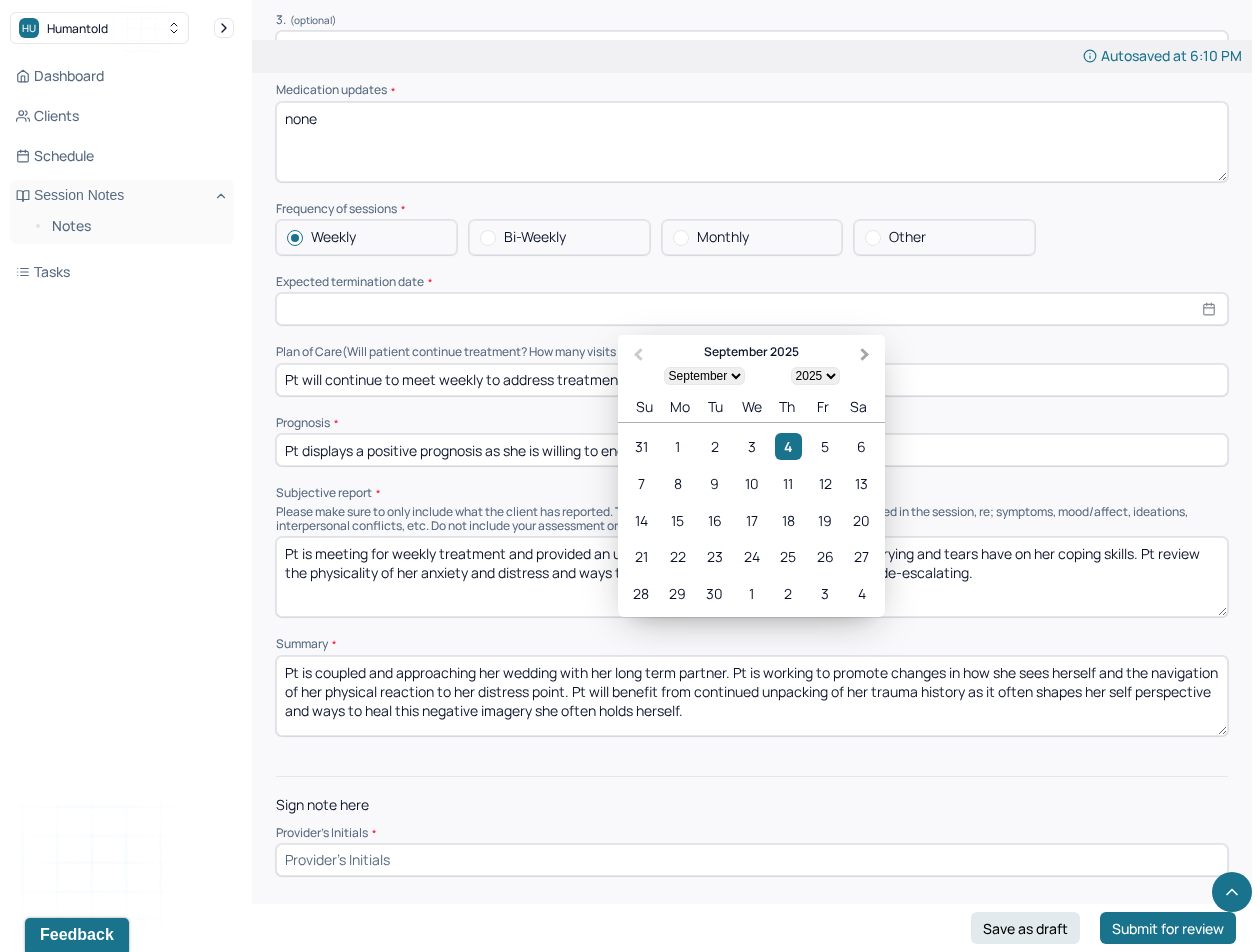 click on "Next Month" at bounding box center [865, 355] 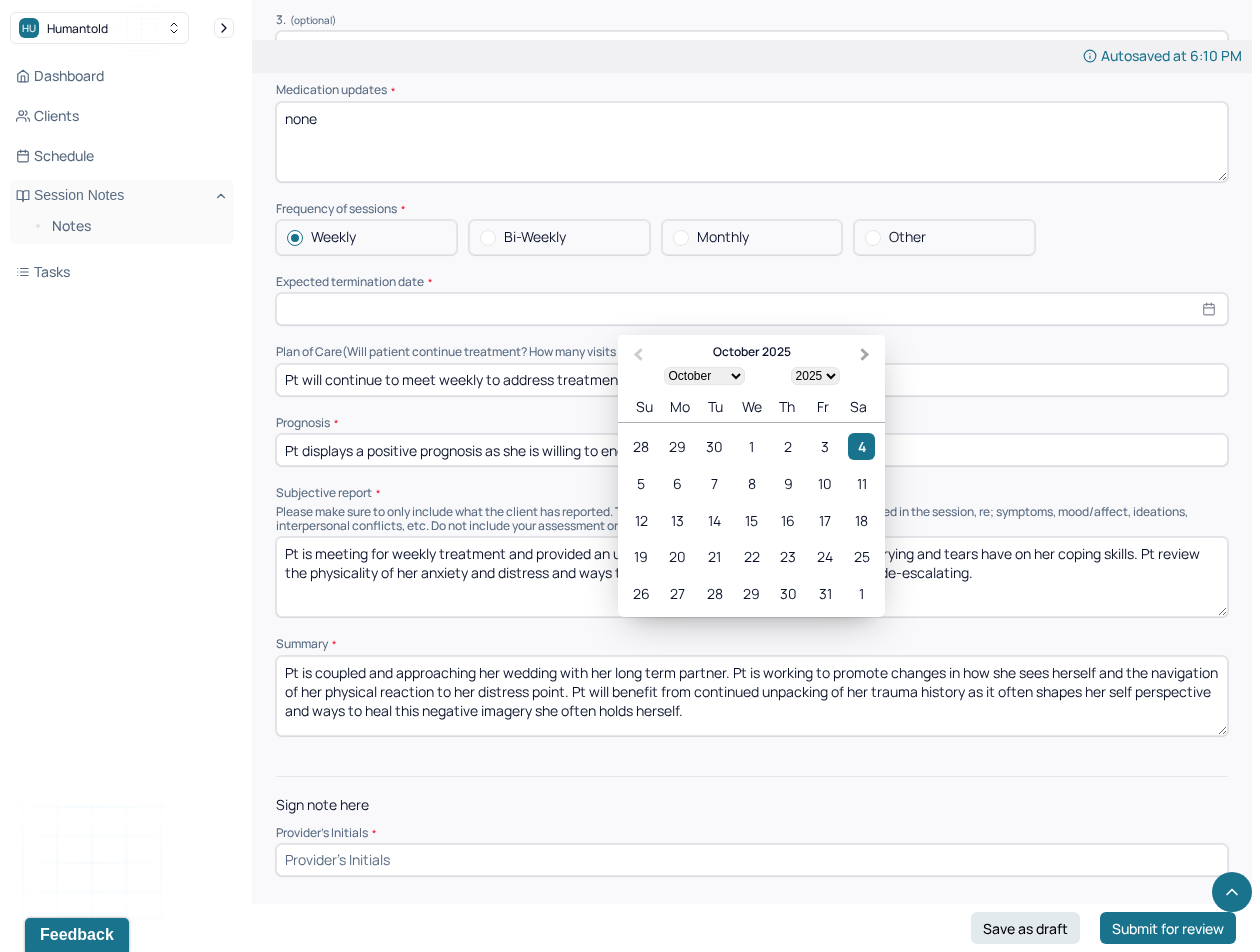 click on "Next Month" at bounding box center (865, 355) 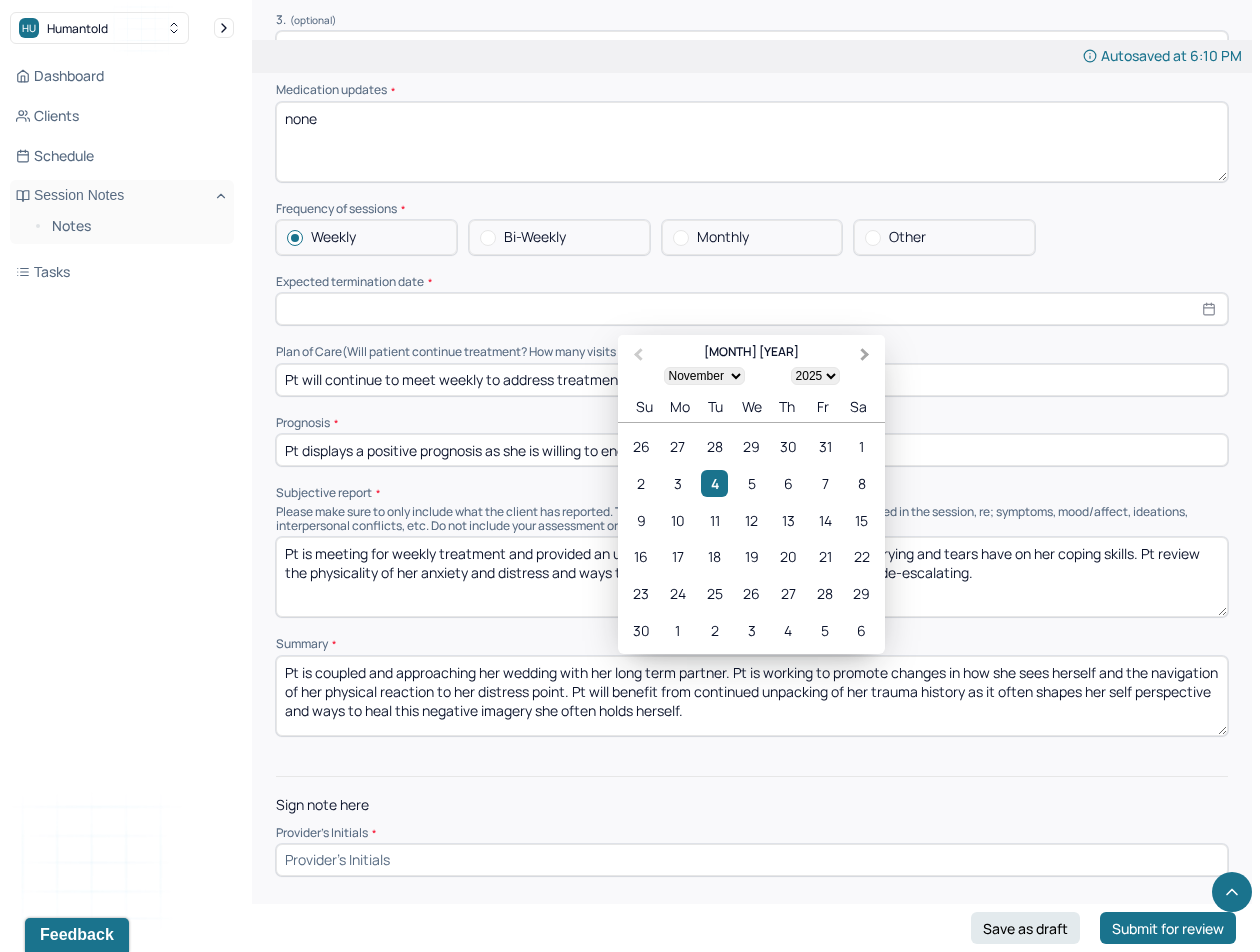 click on "Next Month" at bounding box center (865, 355) 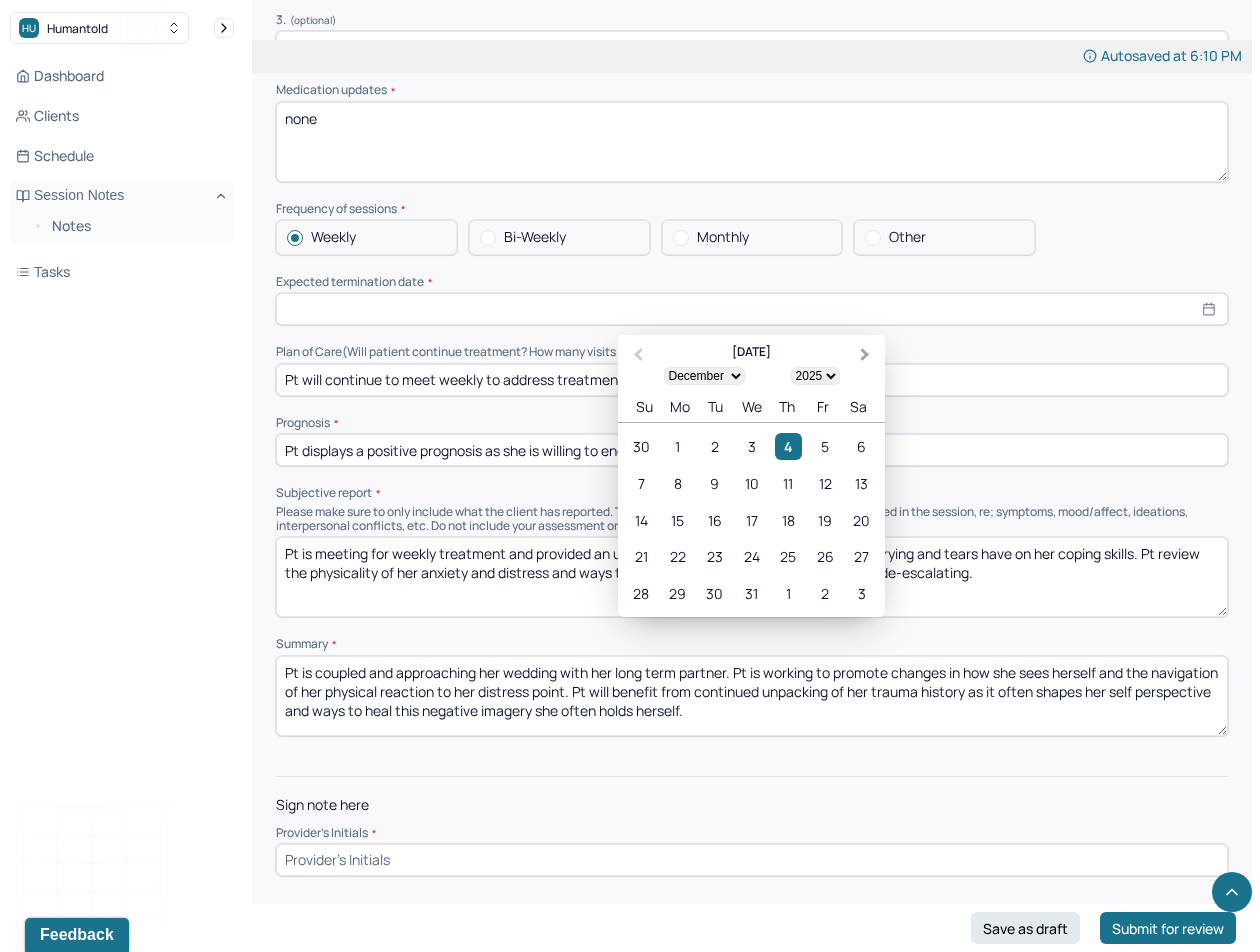 click on "Next Month" at bounding box center (865, 355) 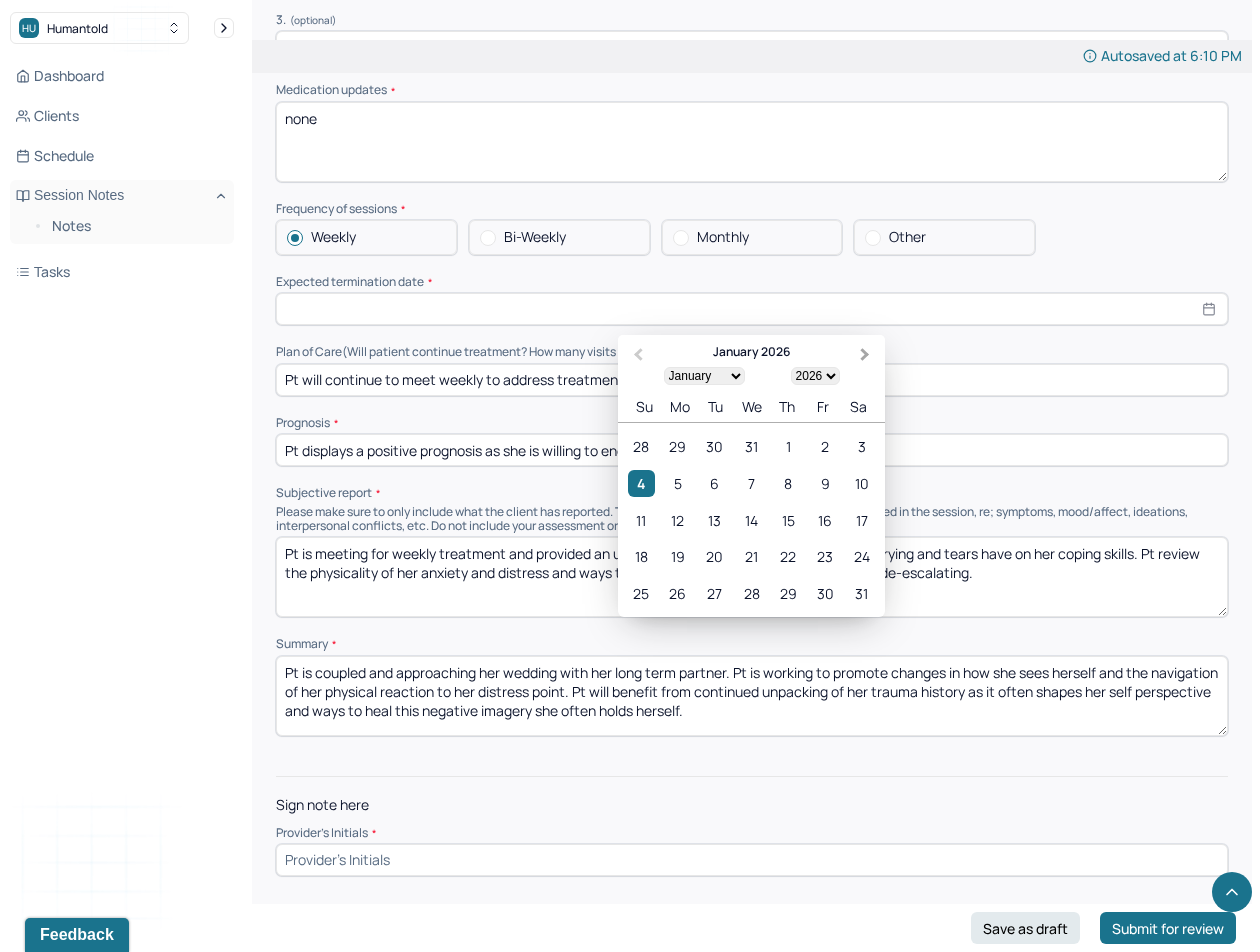click on "Next Month" at bounding box center [865, 355] 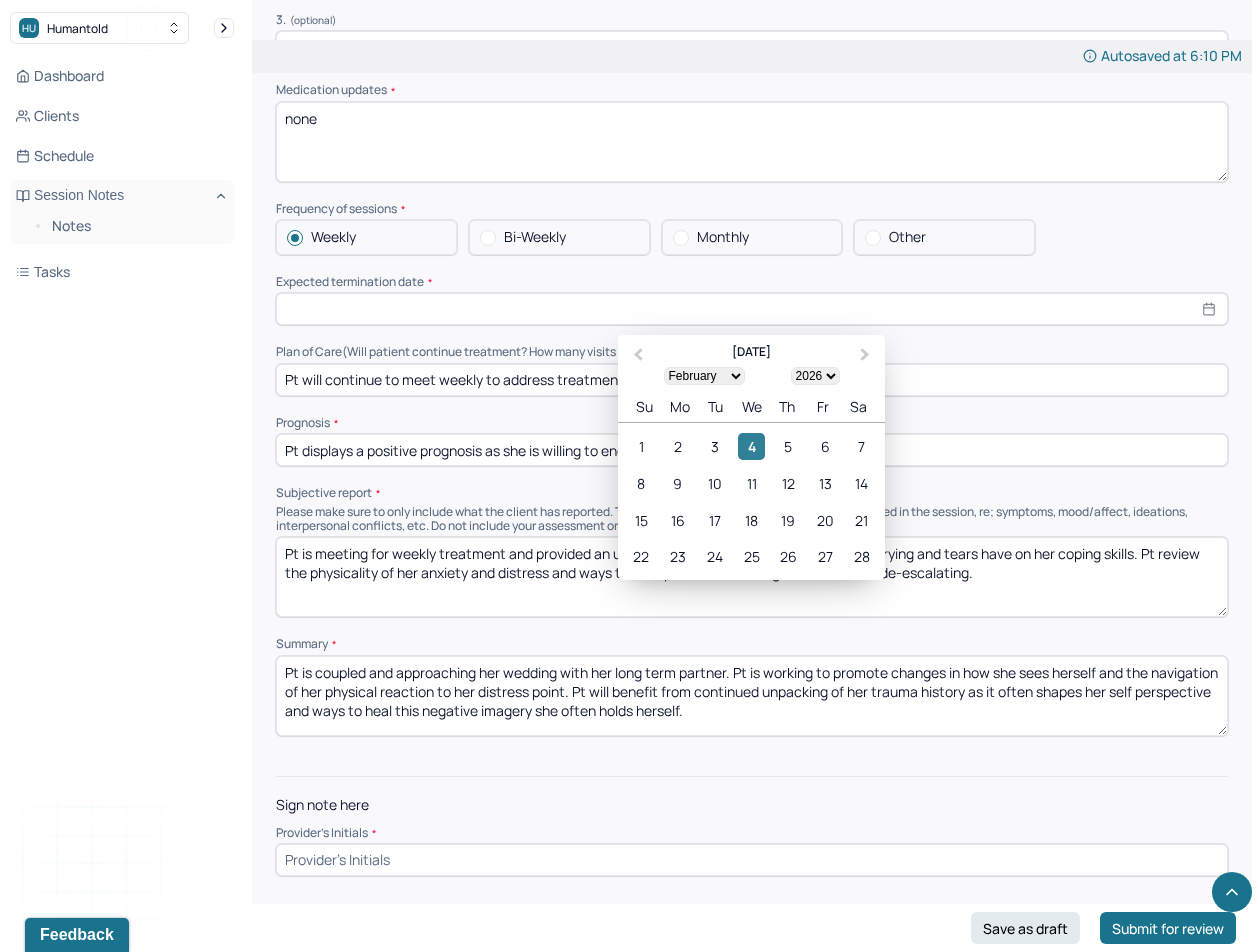 click on "4" at bounding box center (751, 446) 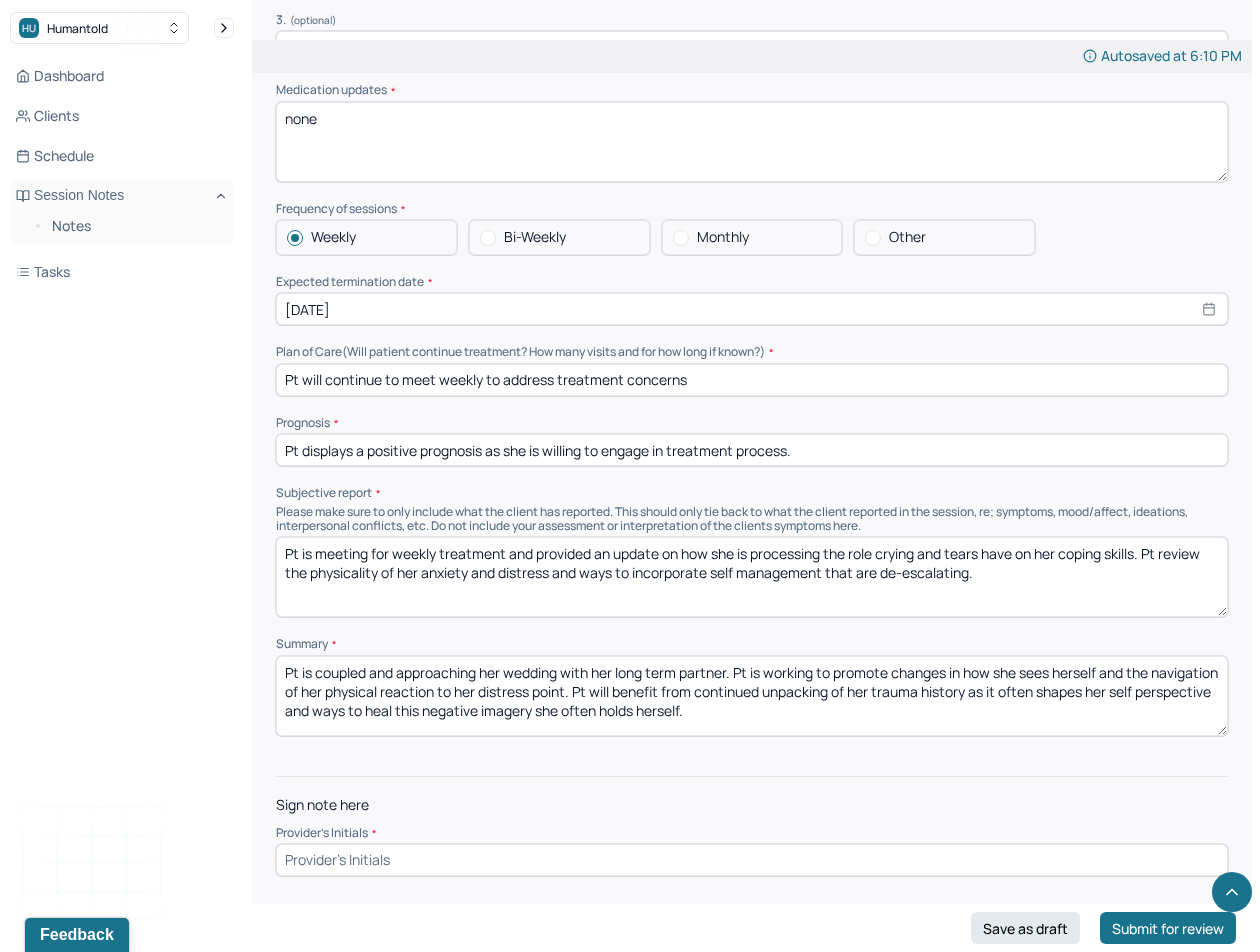click on "Pt will continue to meet weekly to address treatment concerns" at bounding box center [752, 380] 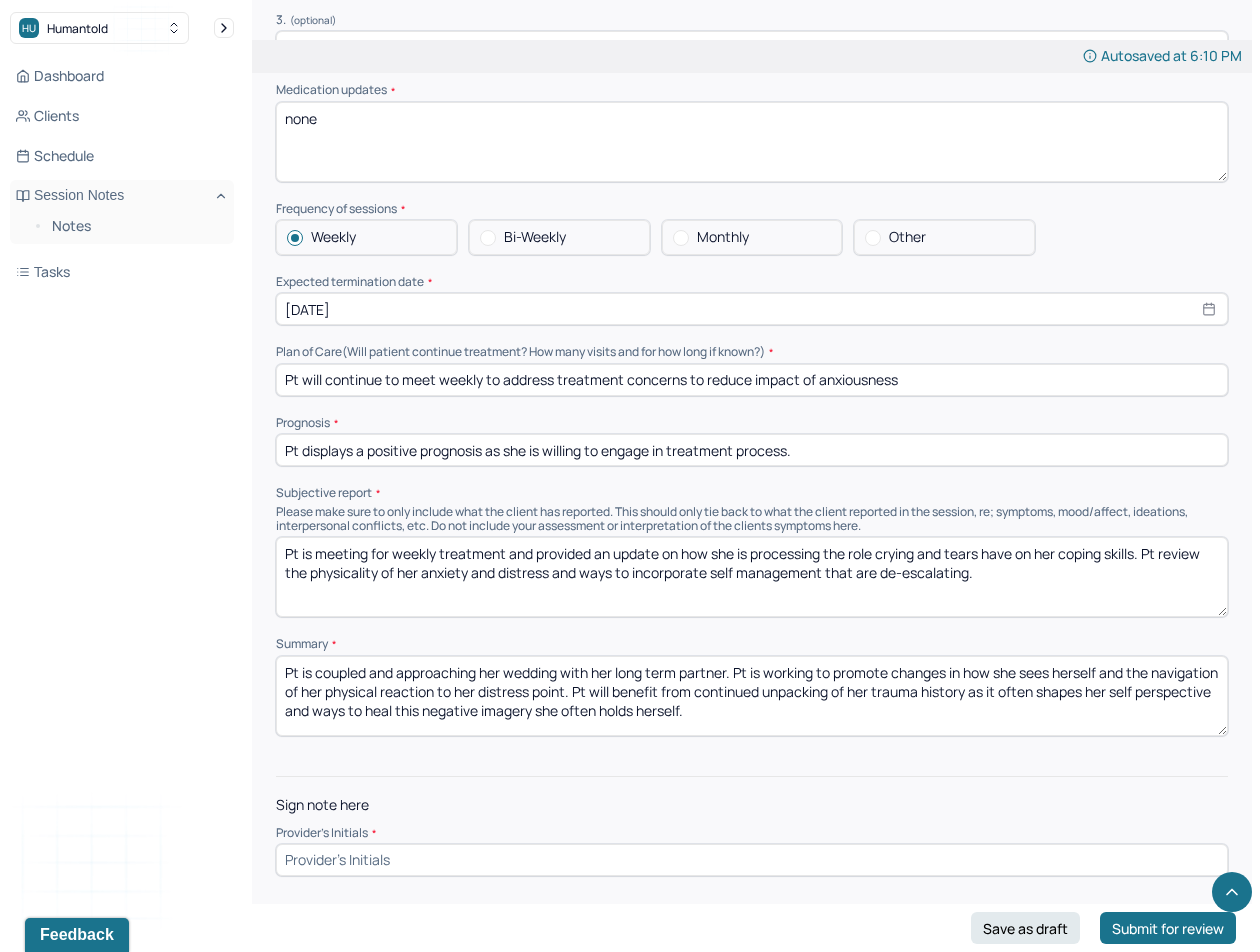 type on "Pt will continue to meet weekly to address treatment concerns to reduce impact of anxiousness" 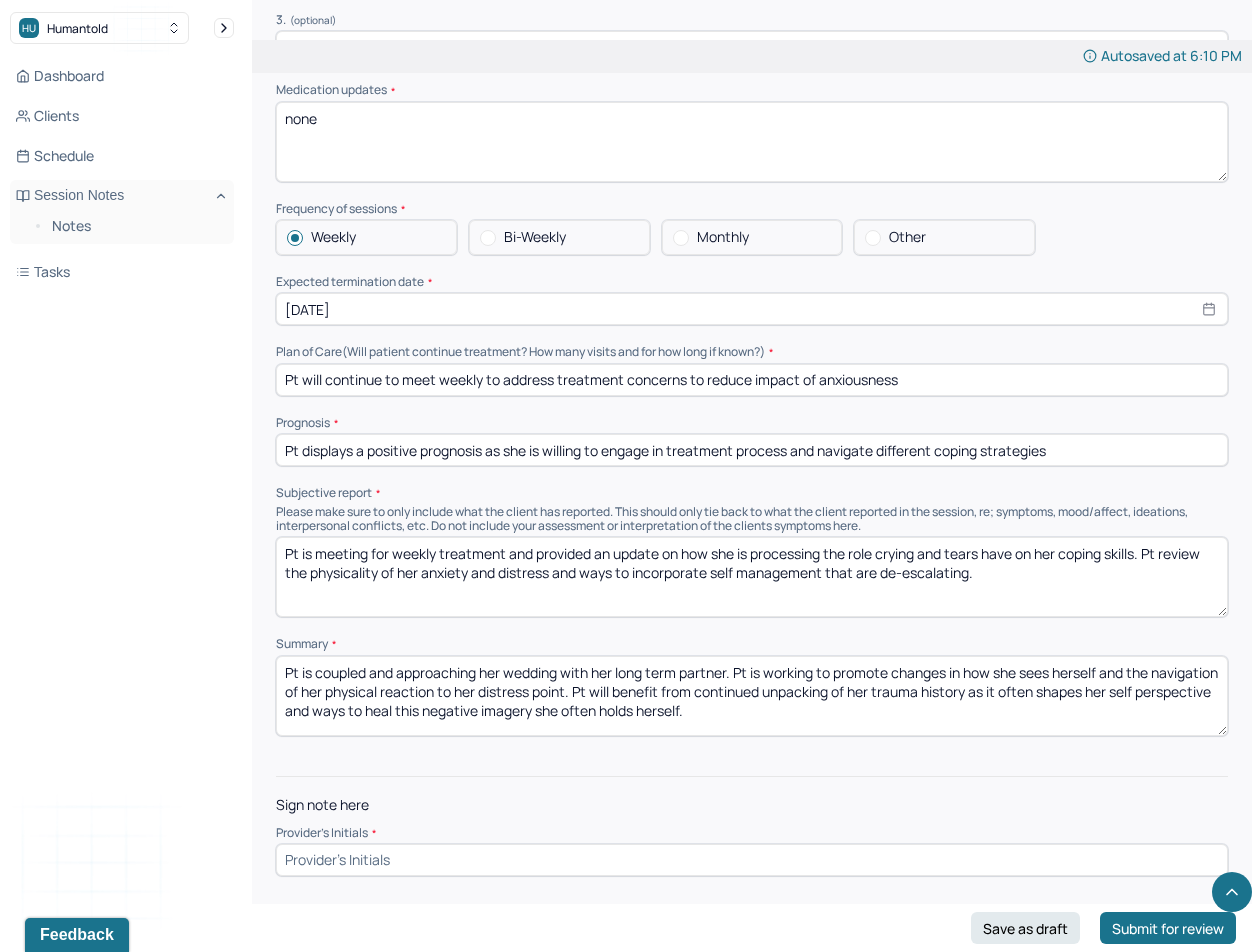 type on "Pt displays a positive prognosis as she is willing to engage in treatment process and navigate different coping strategies" 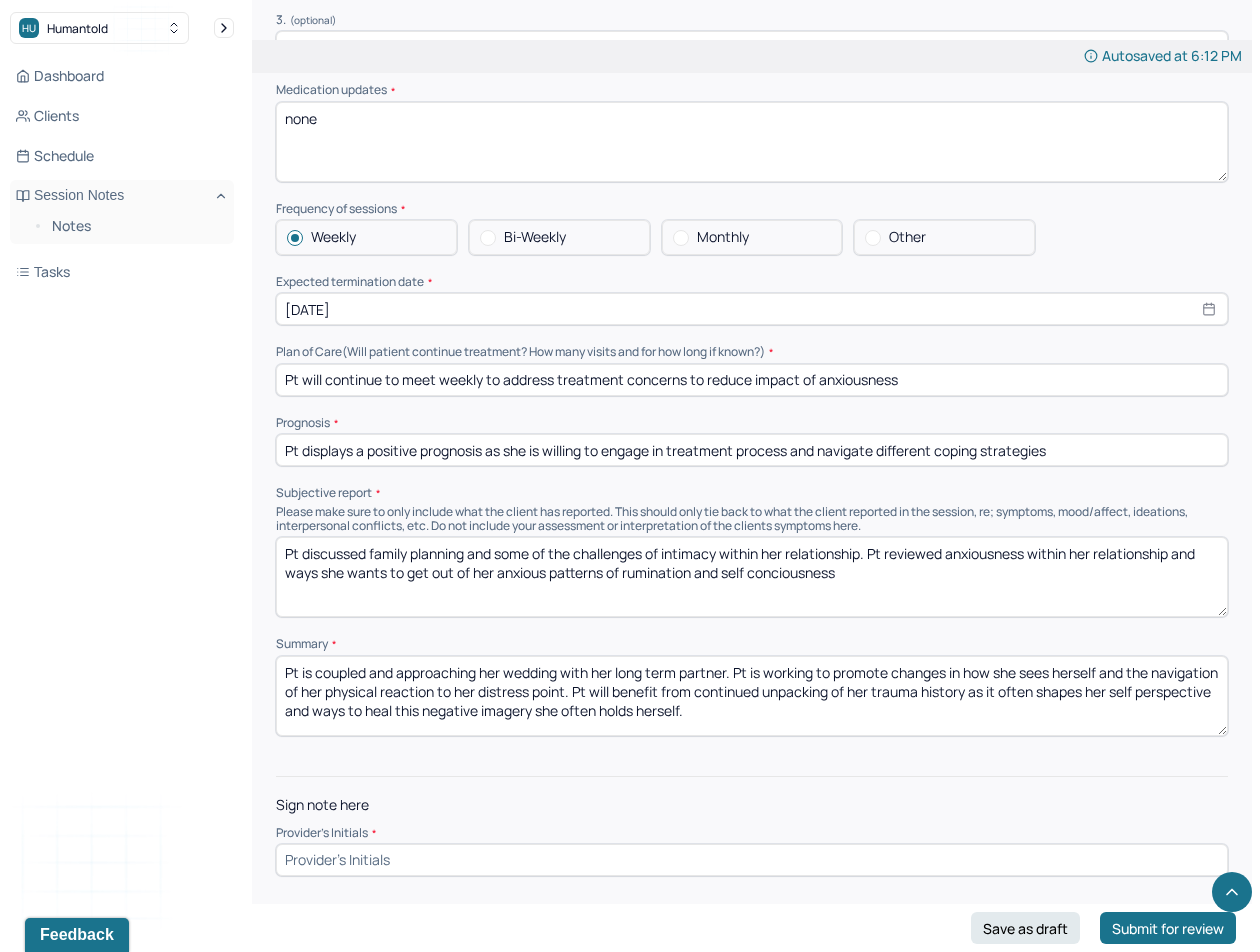 type on "Pt discussed family planning and some of the challenges of intimacy within her relationship. Pt reviewed anxiousness within her relationship and ways she wants to get out of her anxious patterns of rumination and self conciousness" 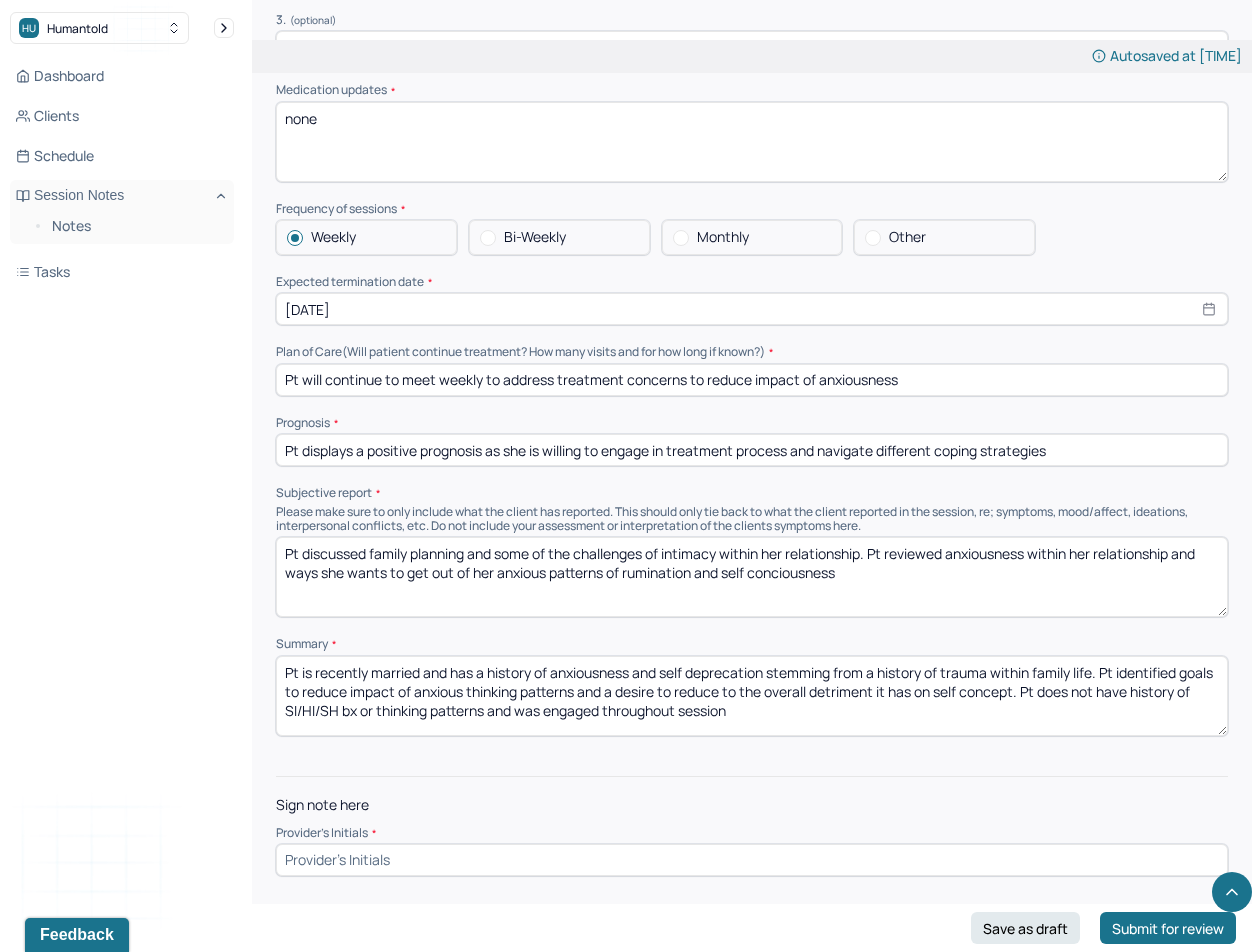 type on "Pt is recently married and has a history of anxiousness and self deprecation stemming from a history of trauma within family life. Pt identified goals to reduce impact of anxious thinking patterns and a desire to reduce to the overall detriment it has on self concept. Pt does not have history of SI/HI/SH bx or thinking patterns and was engaged throughout session" 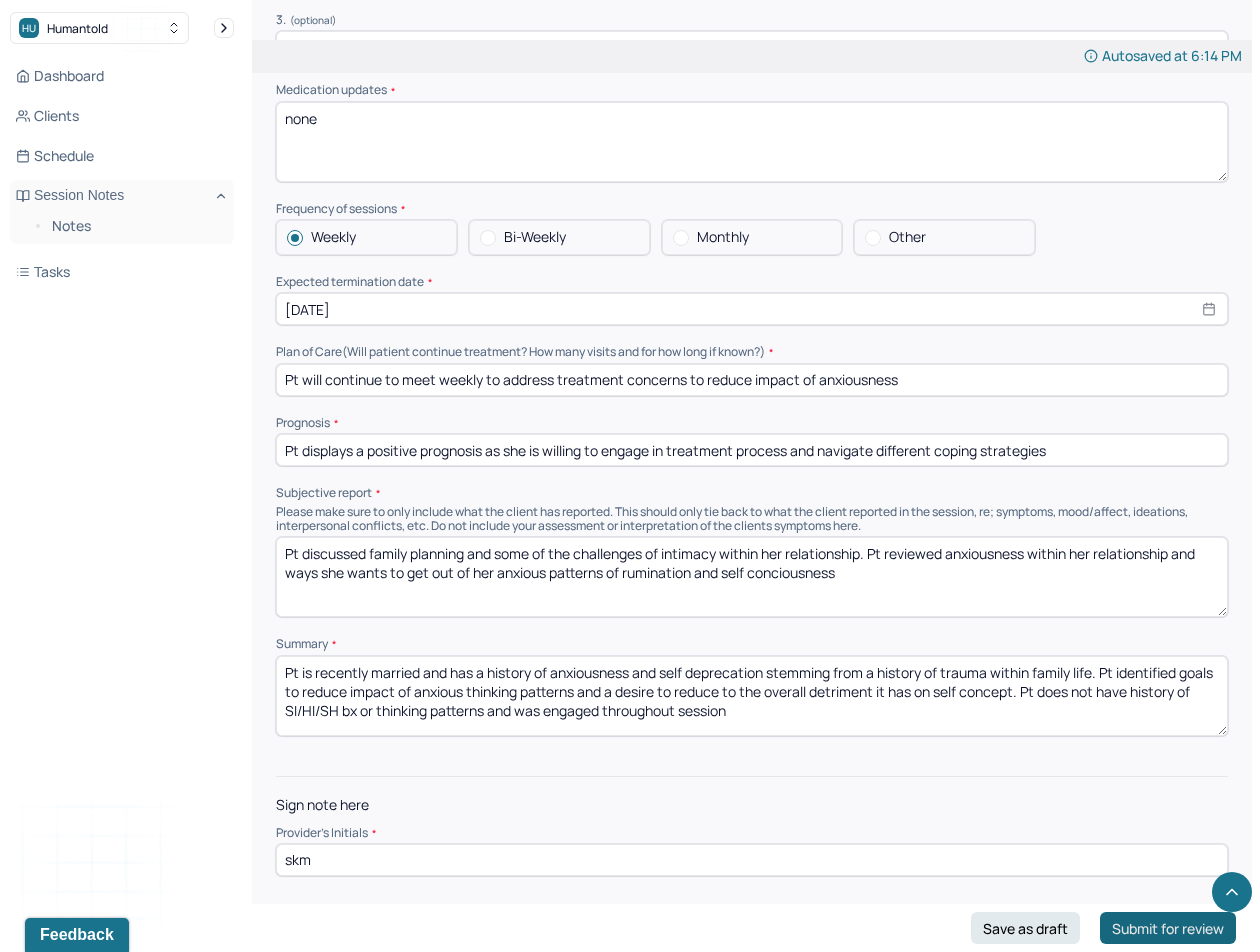 type on "skm" 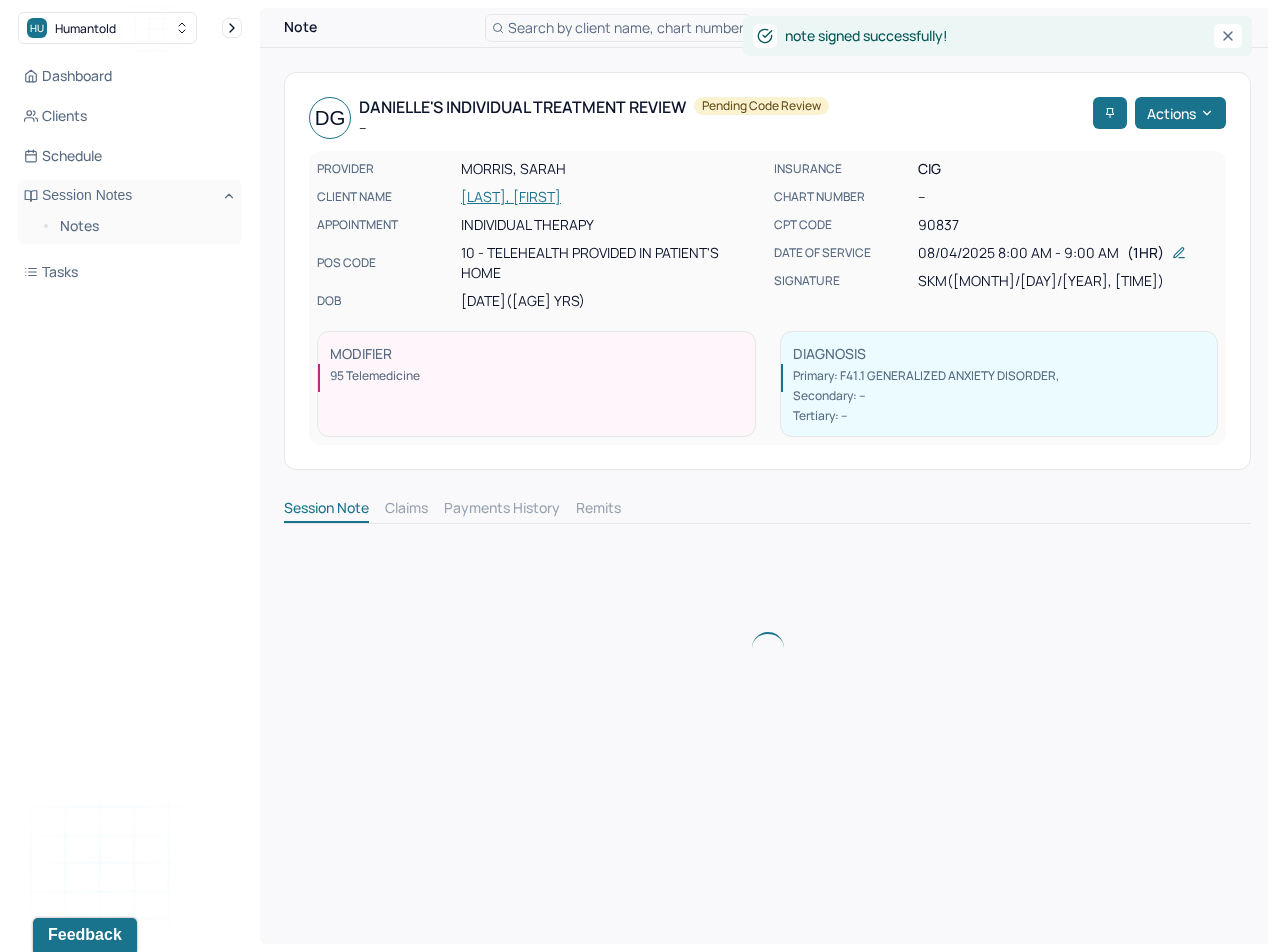 scroll, scrollTop: 0, scrollLeft: 0, axis: both 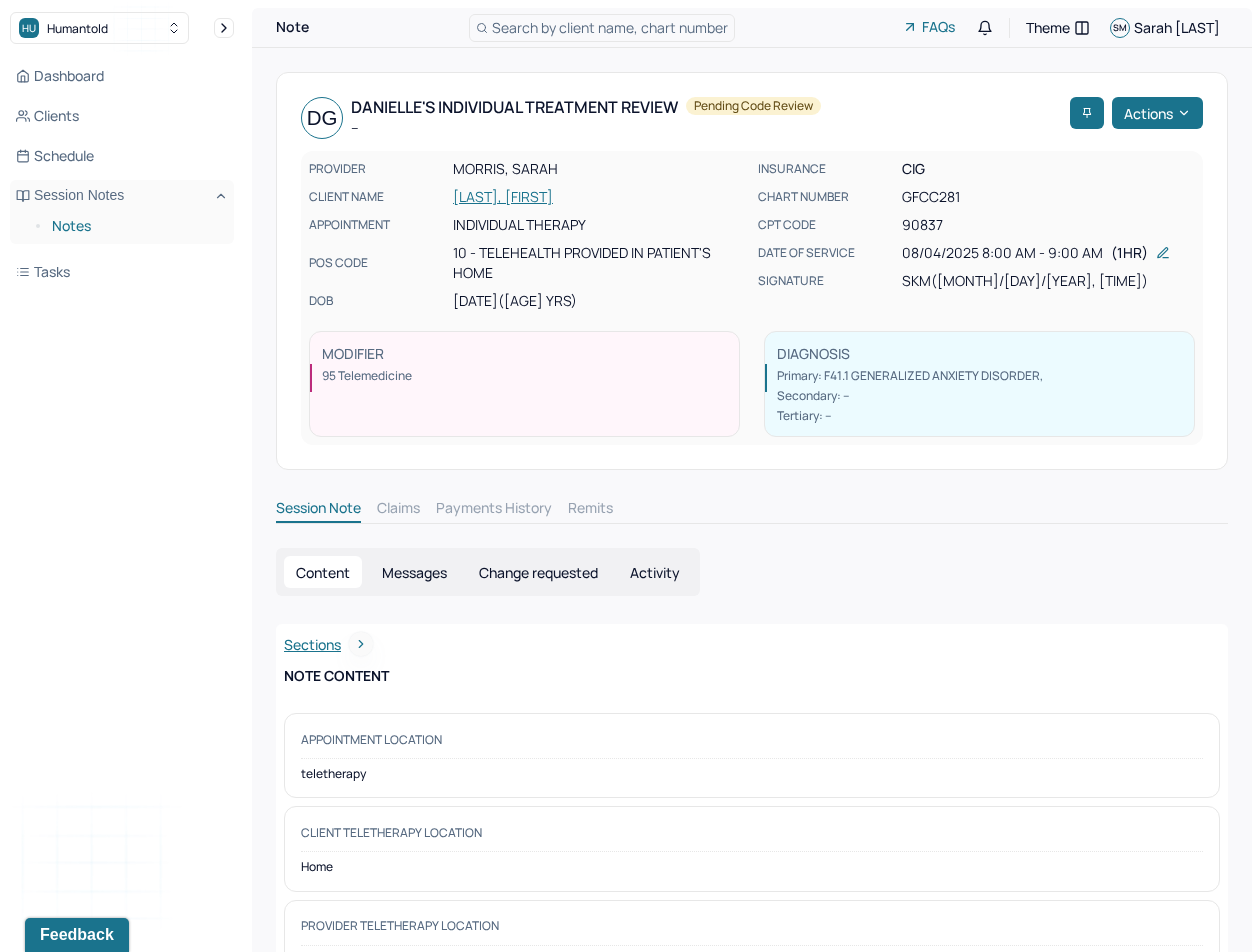click on "Notes" at bounding box center [135, 226] 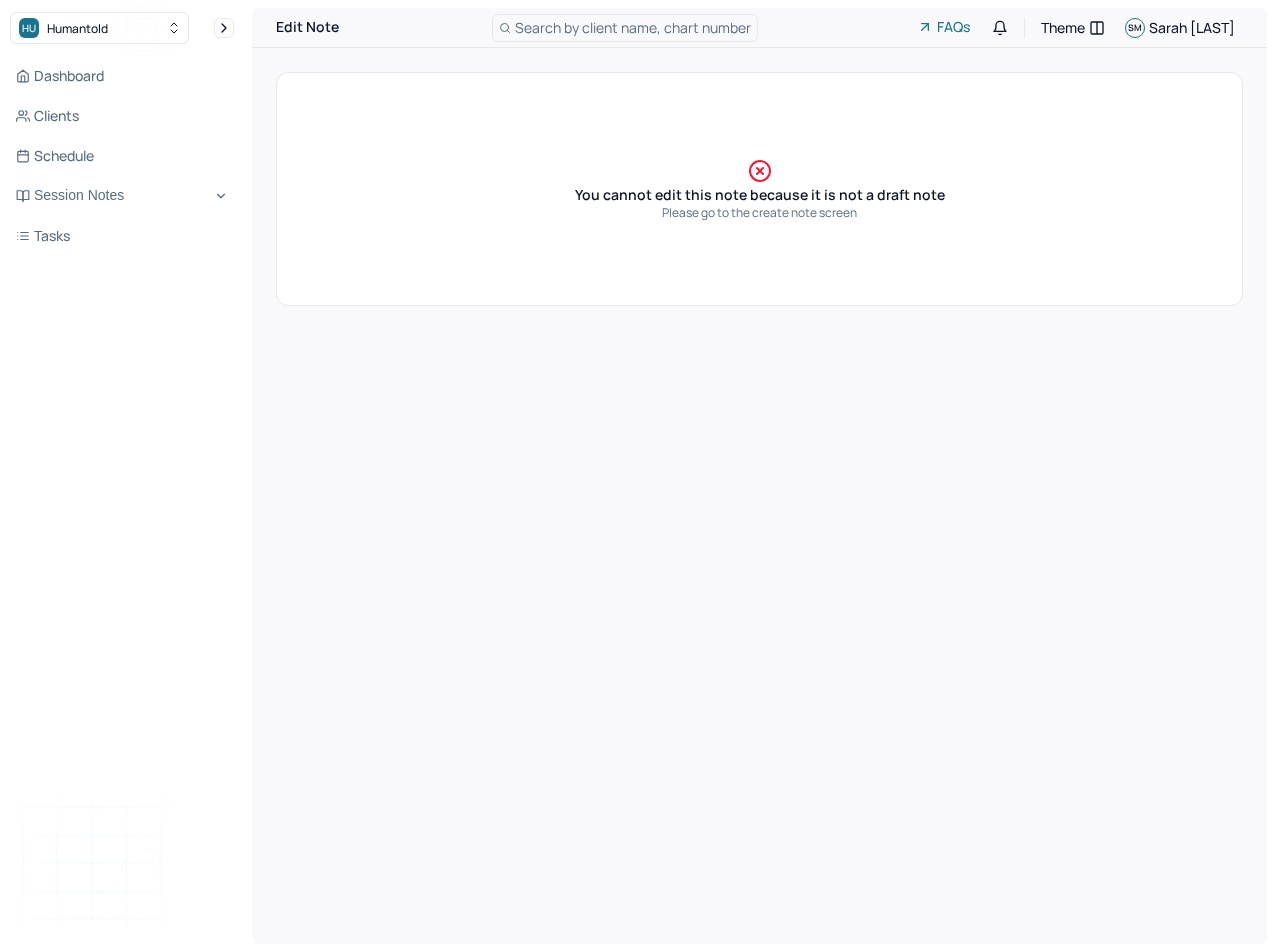 scroll, scrollTop: 0, scrollLeft: 0, axis: both 